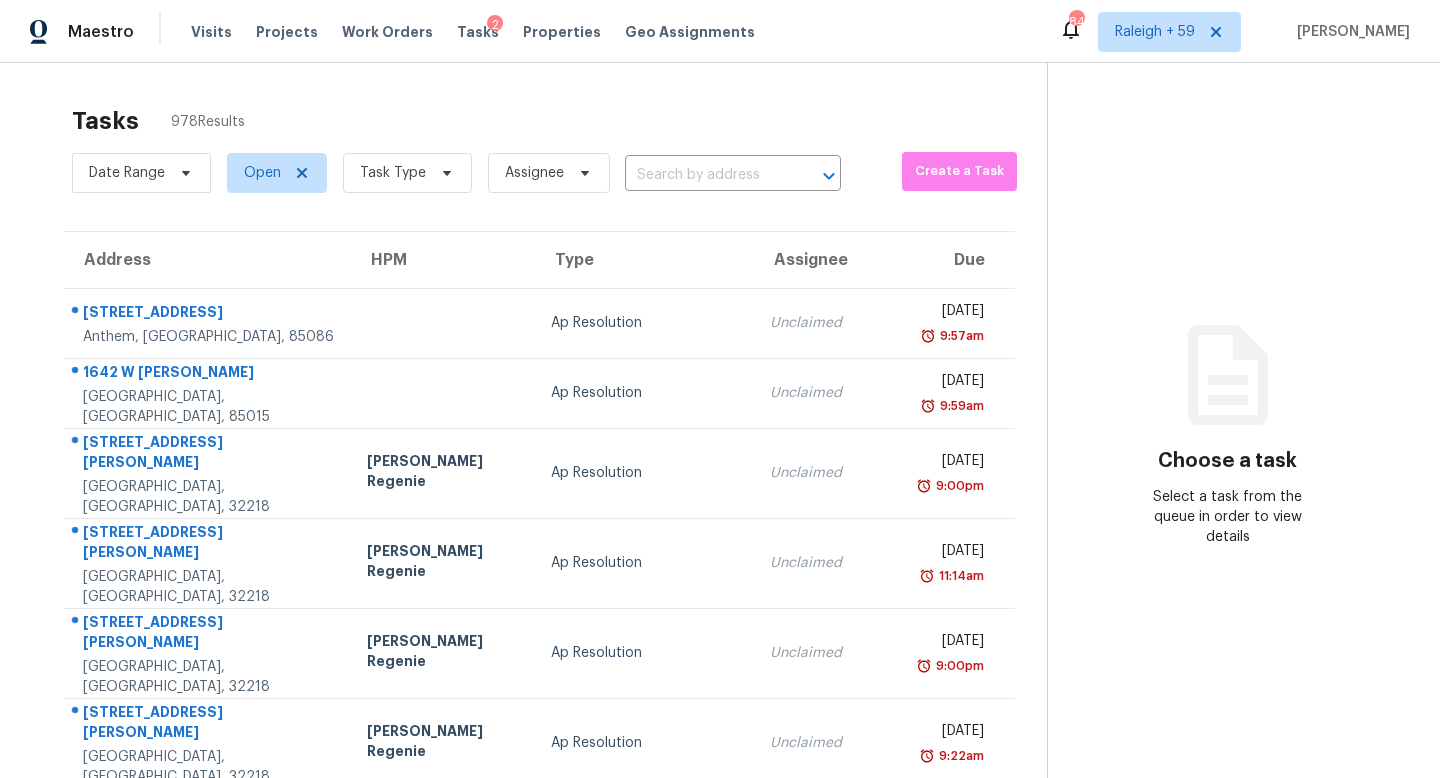 scroll, scrollTop: 0, scrollLeft: 0, axis: both 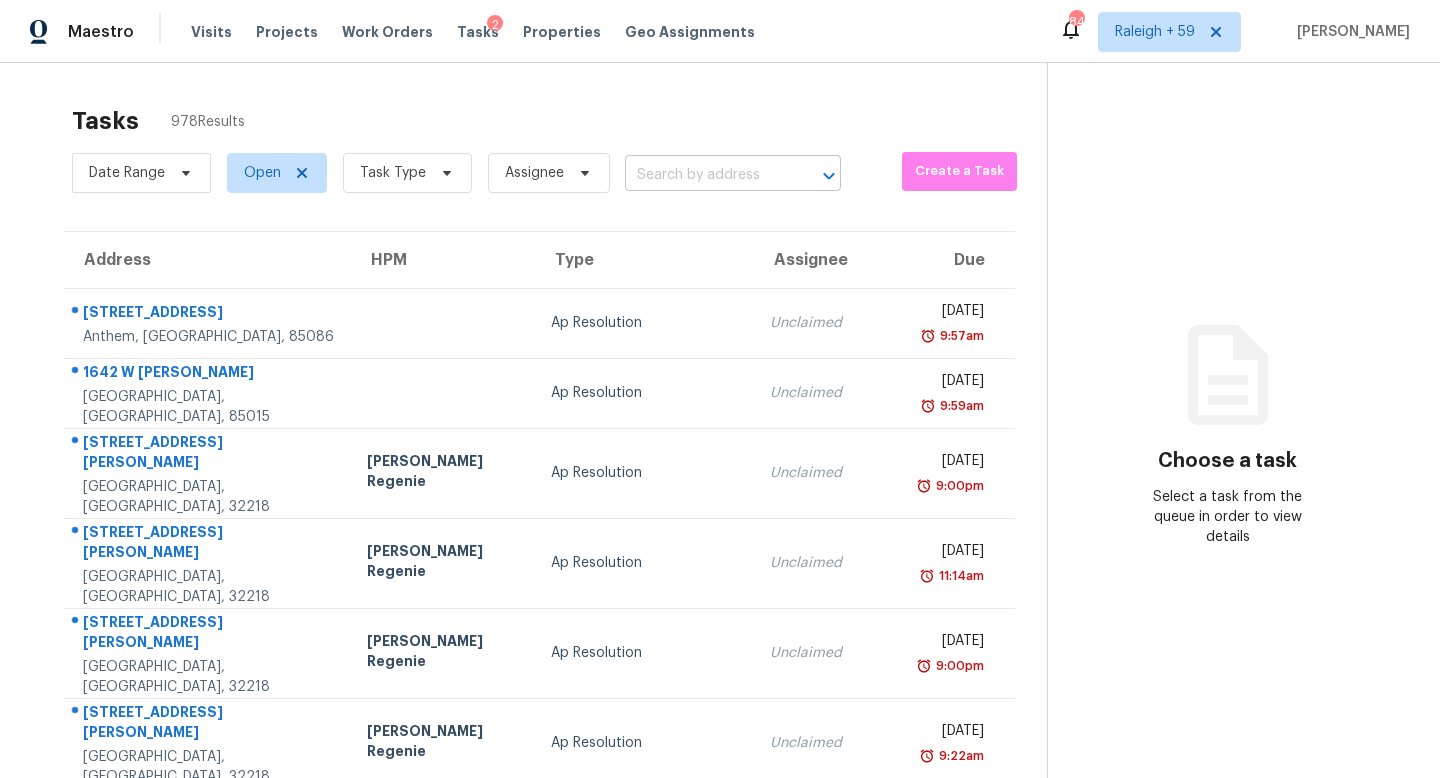 click at bounding box center [705, 175] 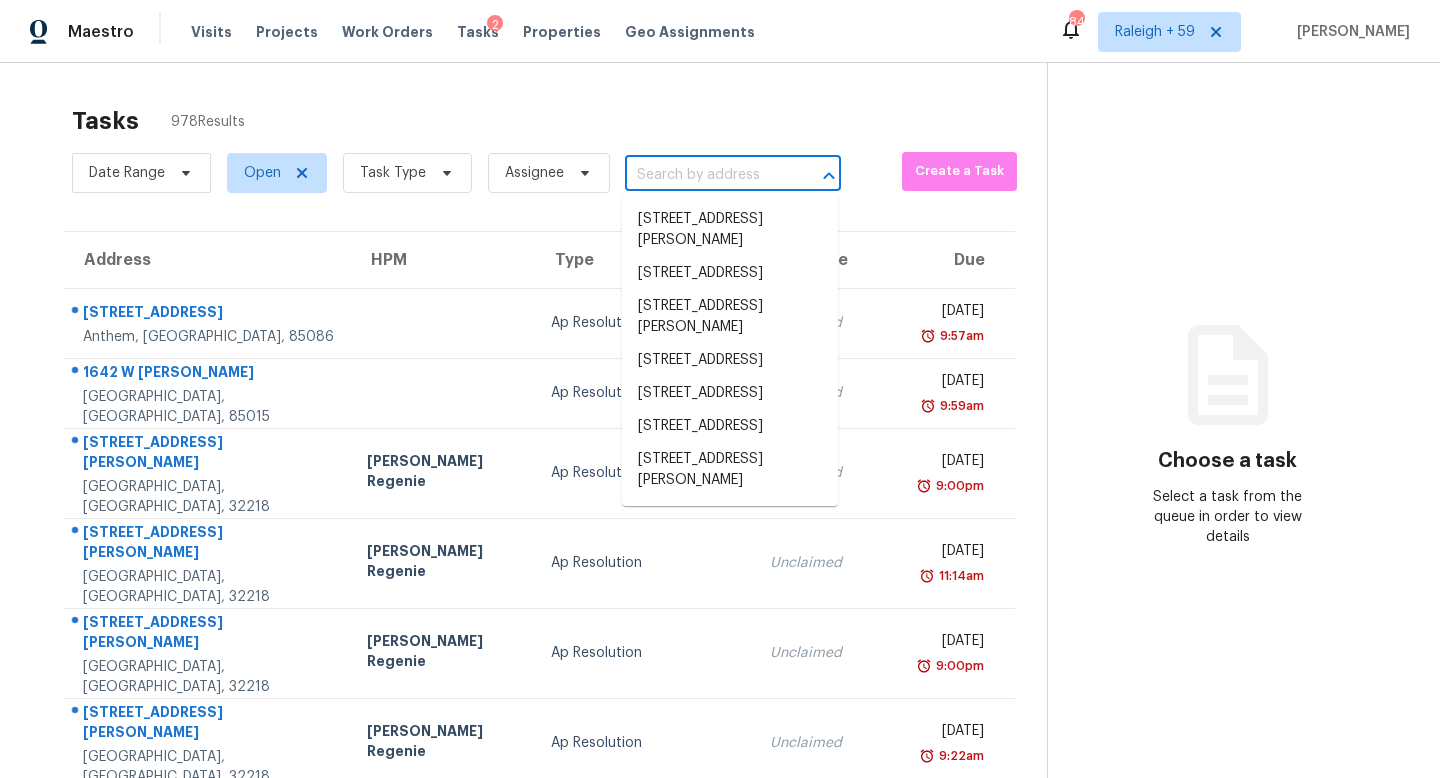 paste on "[STREET_ADDRESS]" 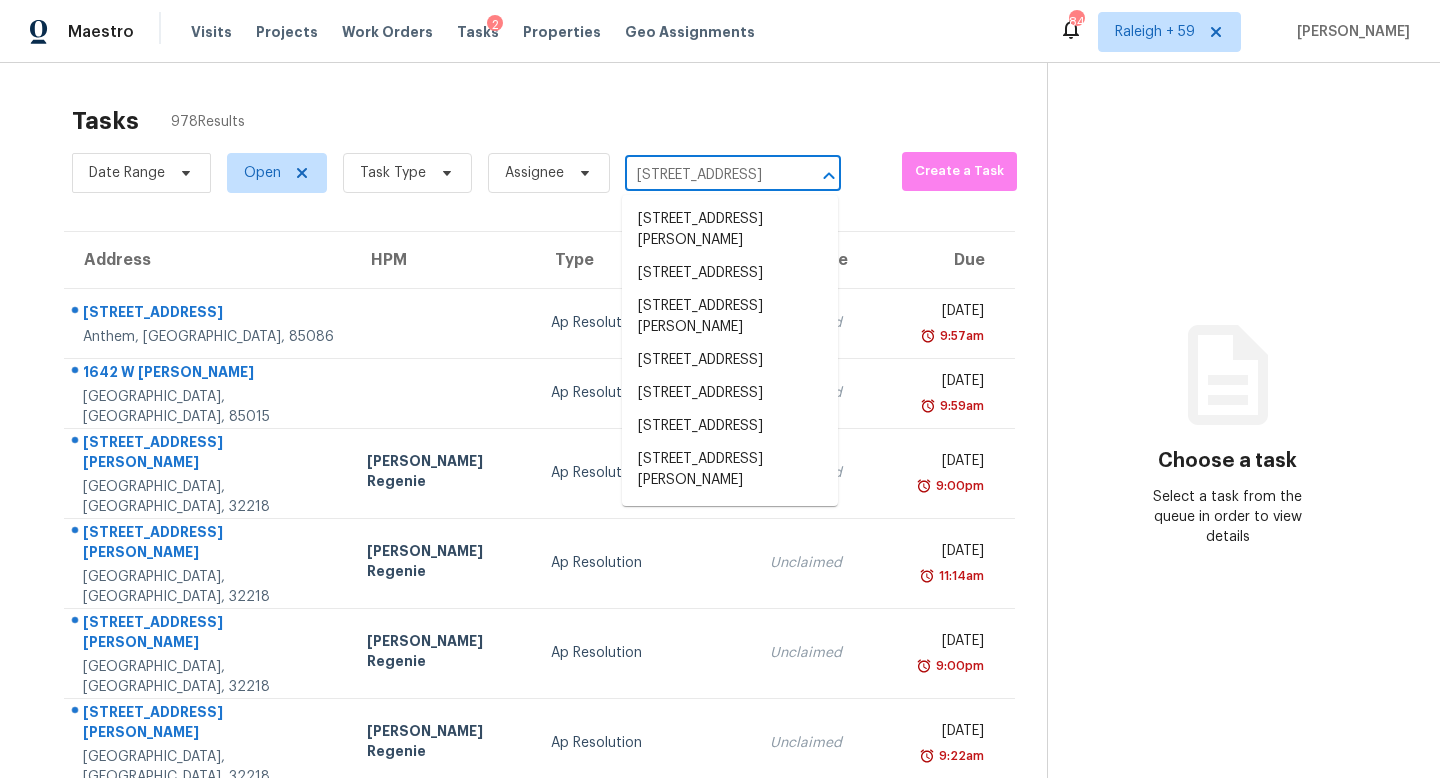 scroll, scrollTop: 0, scrollLeft: 79, axis: horizontal 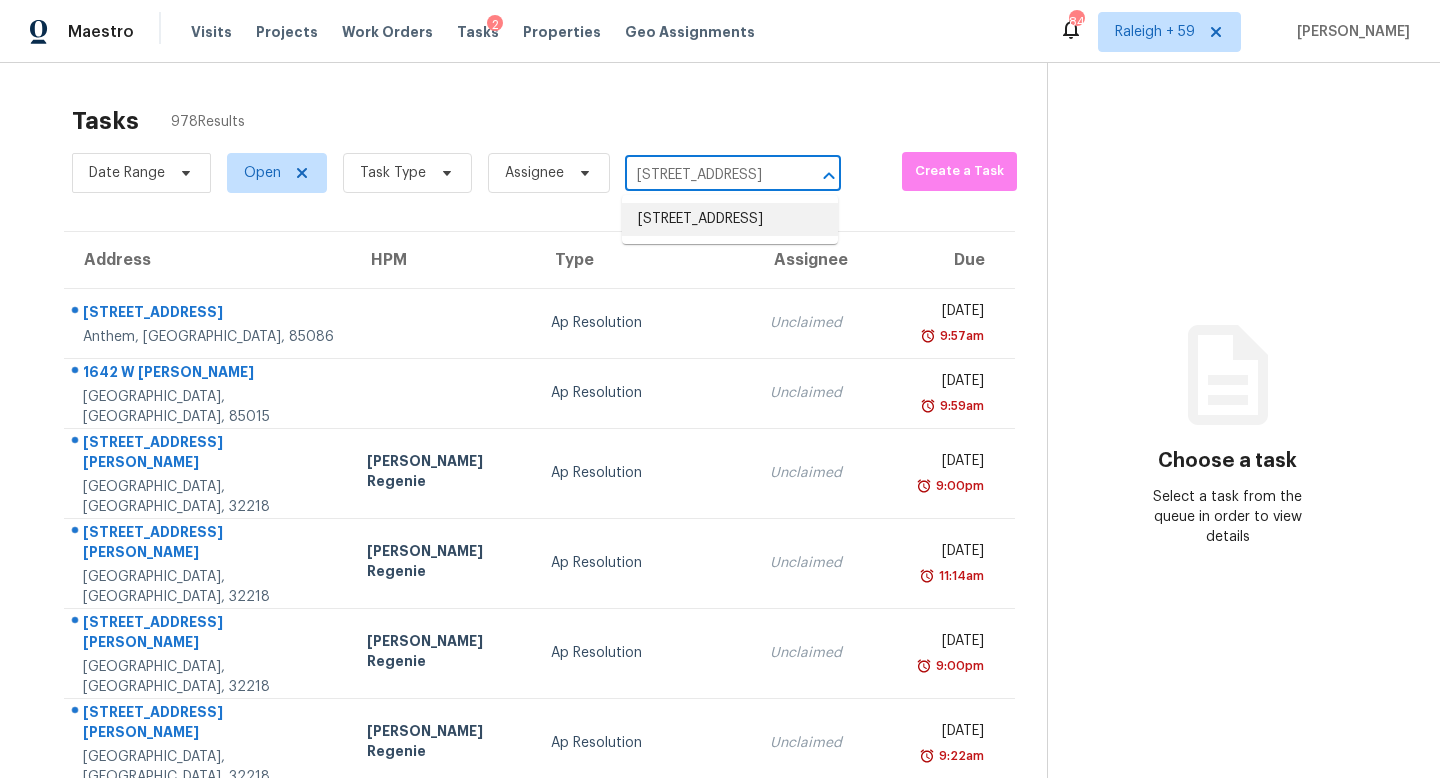 click on "[STREET_ADDRESS]" at bounding box center (730, 219) 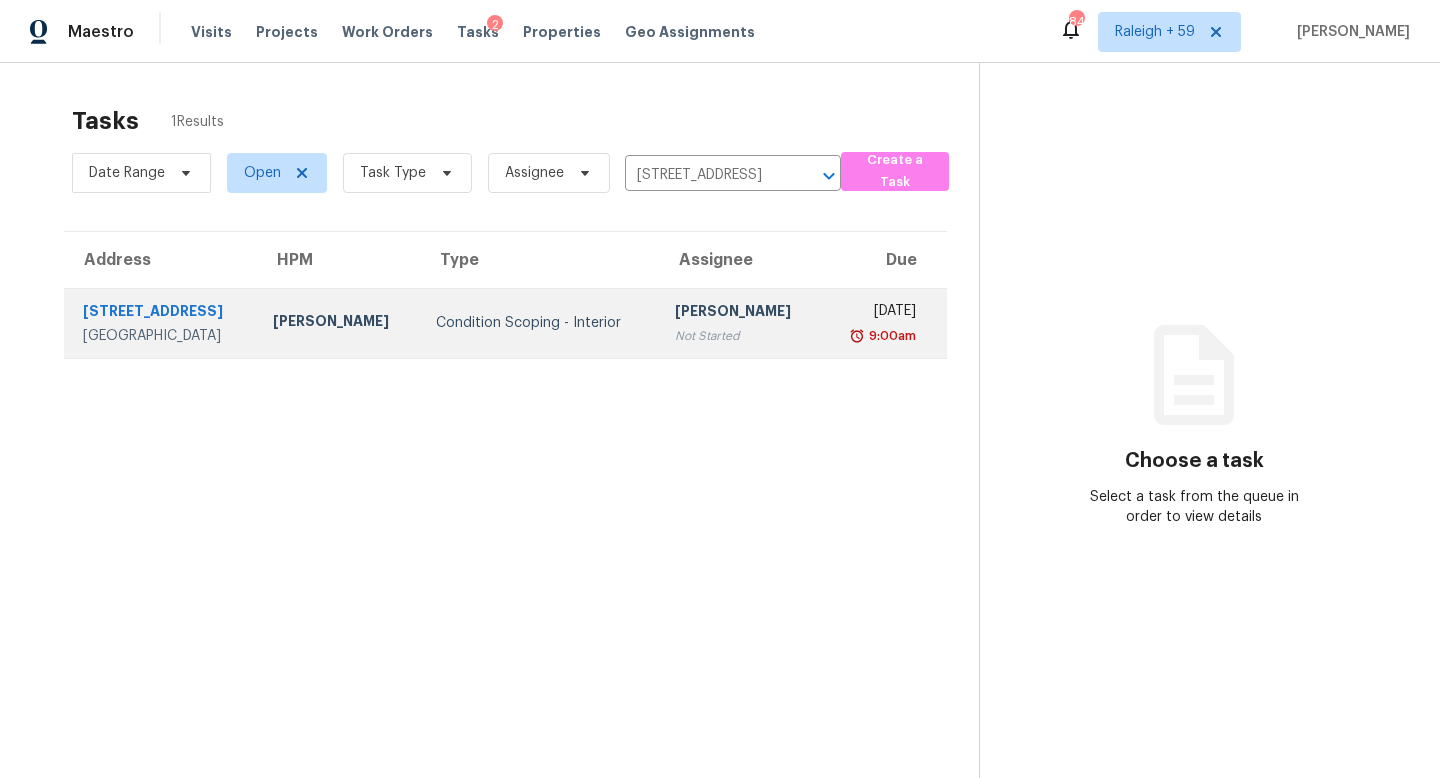 click on "[PERSON_NAME]" at bounding box center [740, 313] 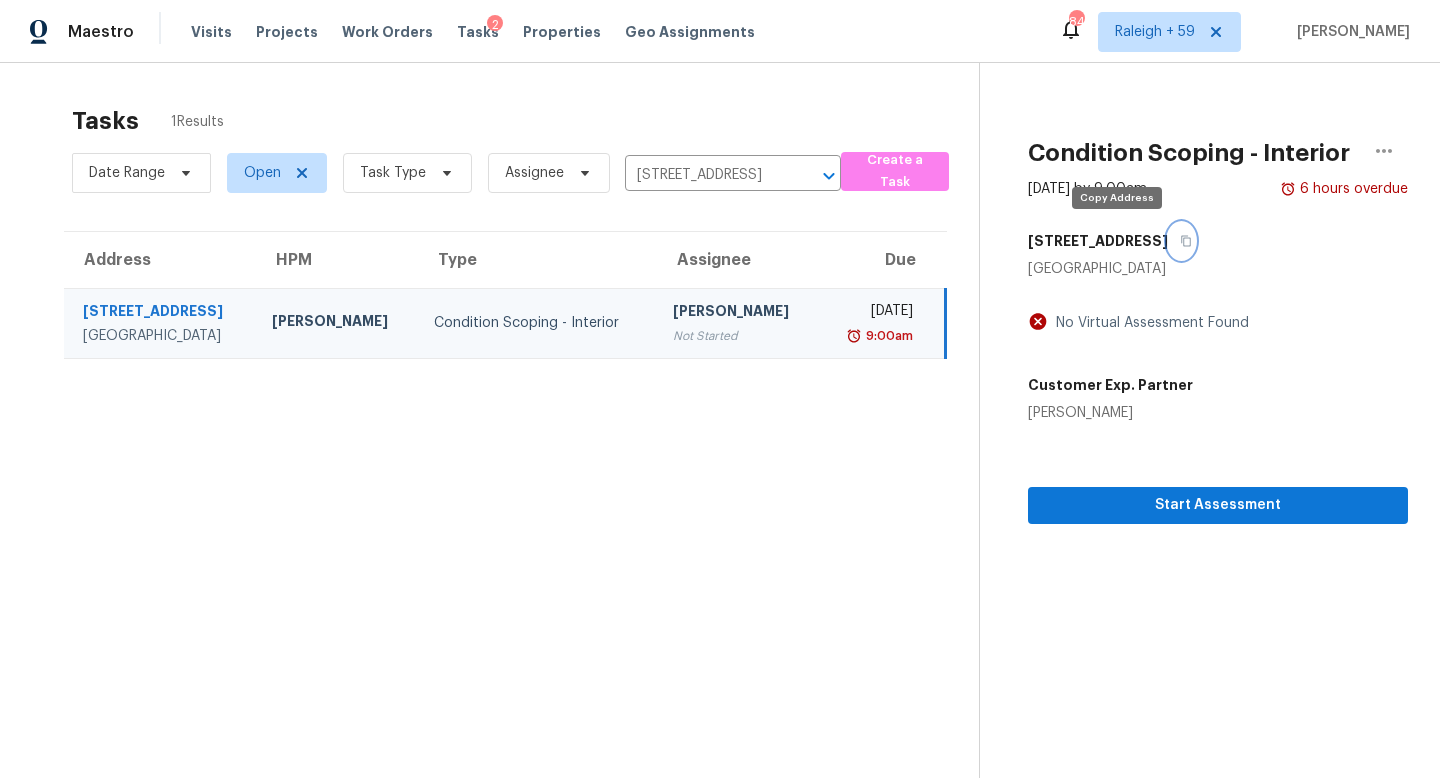 click 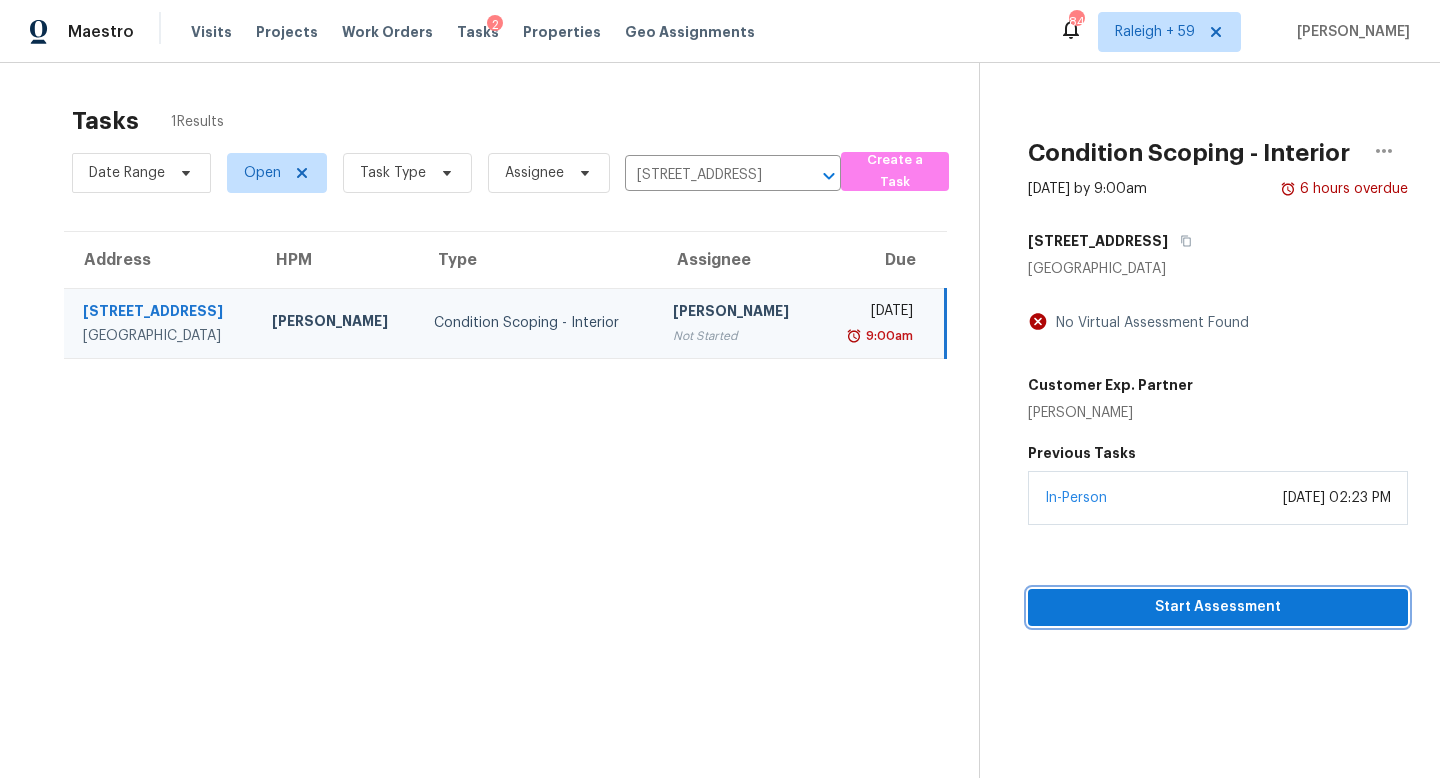click on "Start Assessment" at bounding box center (1218, 607) 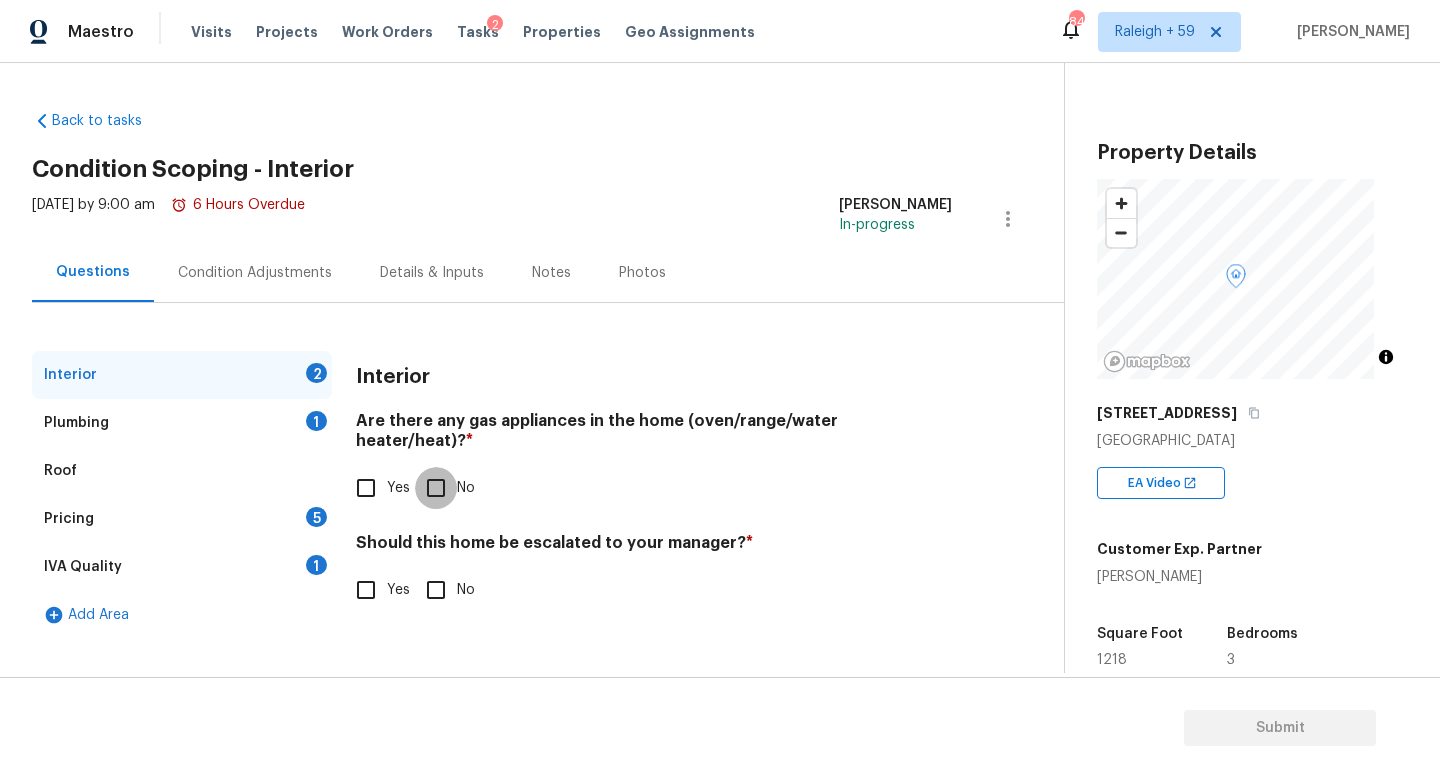 click on "No" at bounding box center [436, 488] 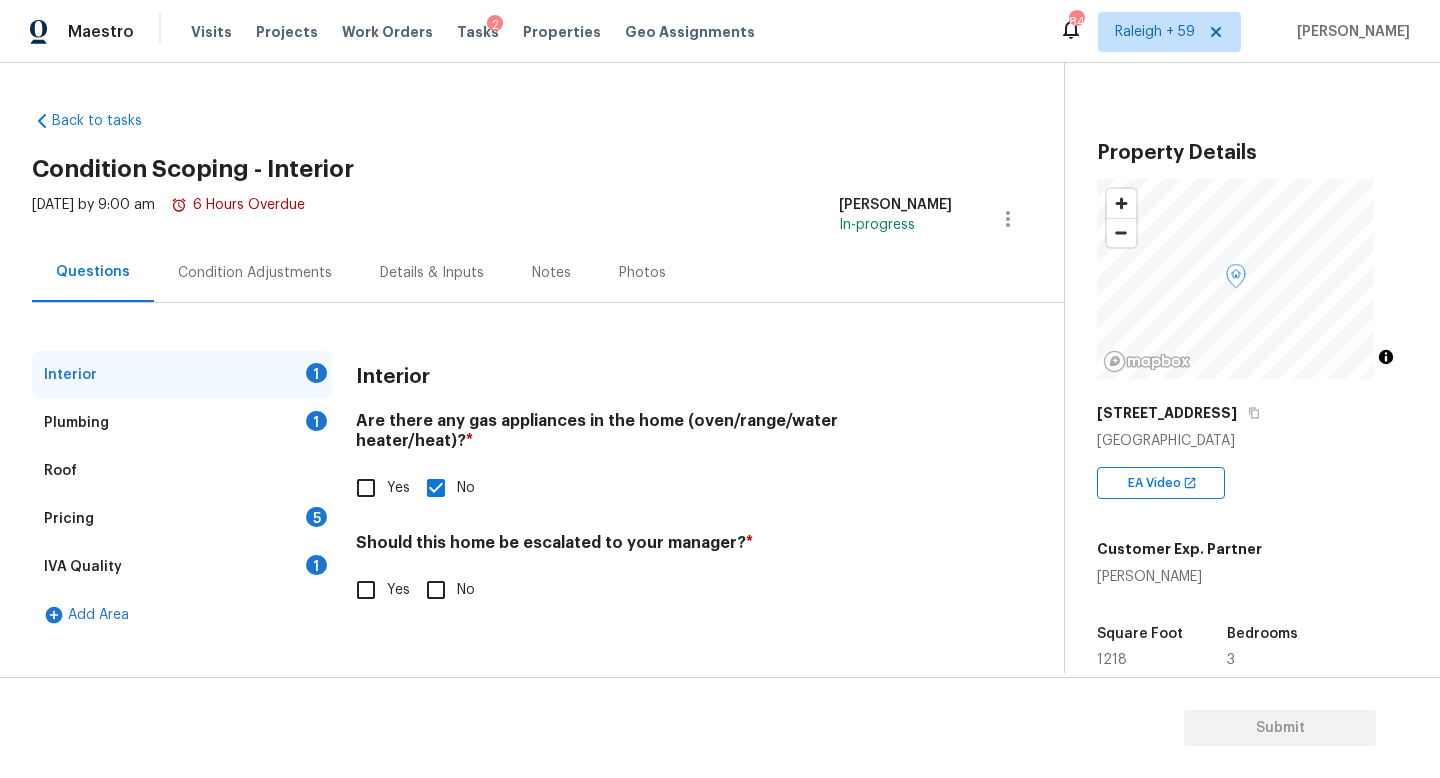 click on "No" at bounding box center [436, 590] 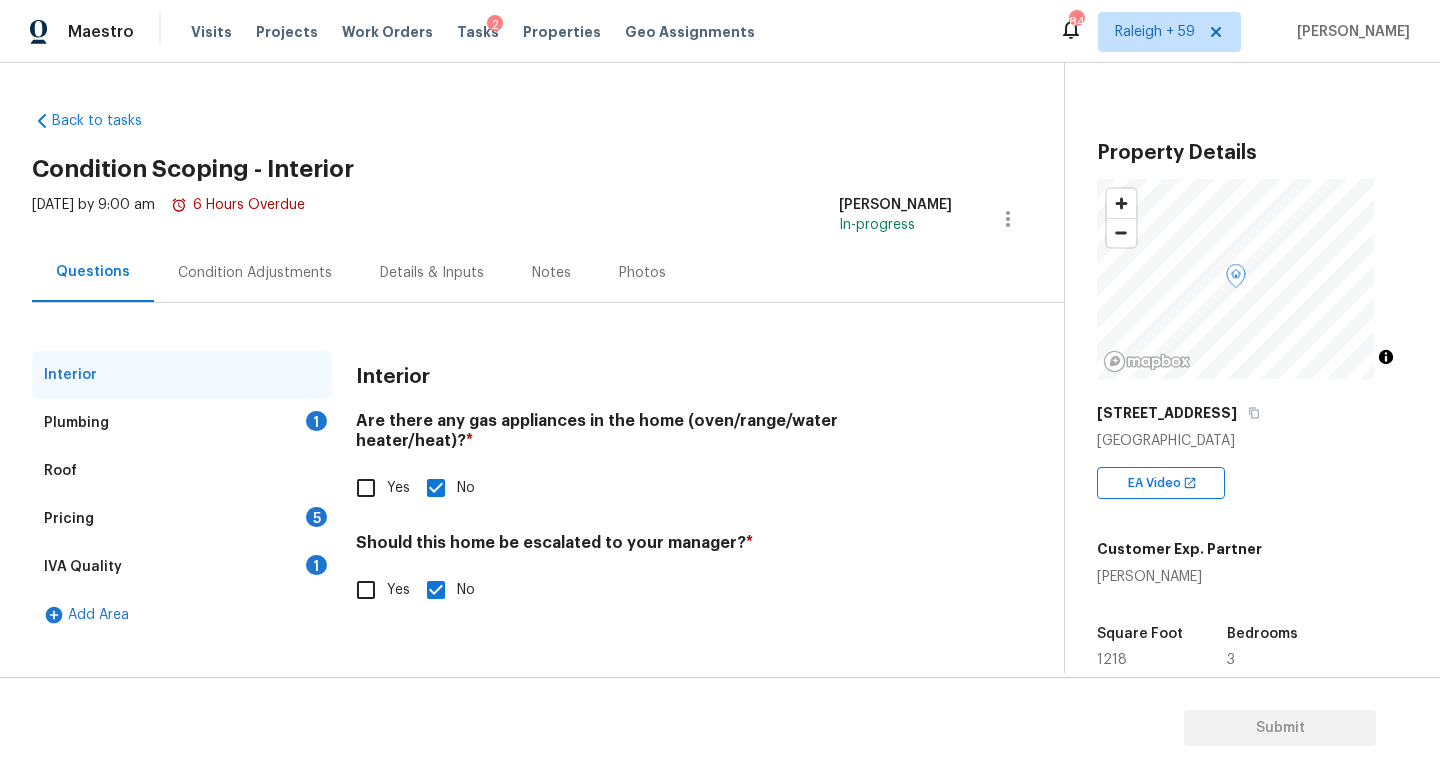 click on "Plumbing 1" at bounding box center [182, 423] 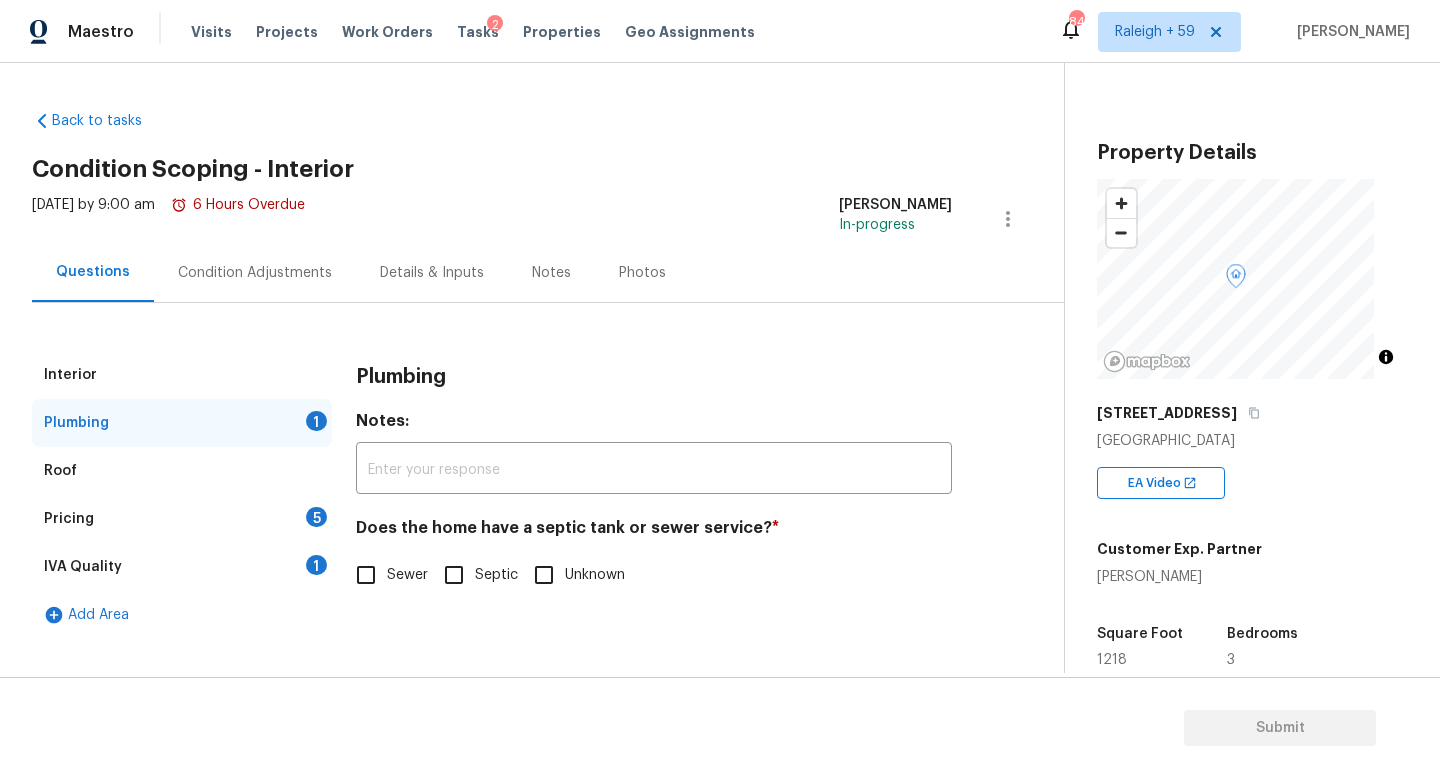 click on "Septic" at bounding box center (496, 575) 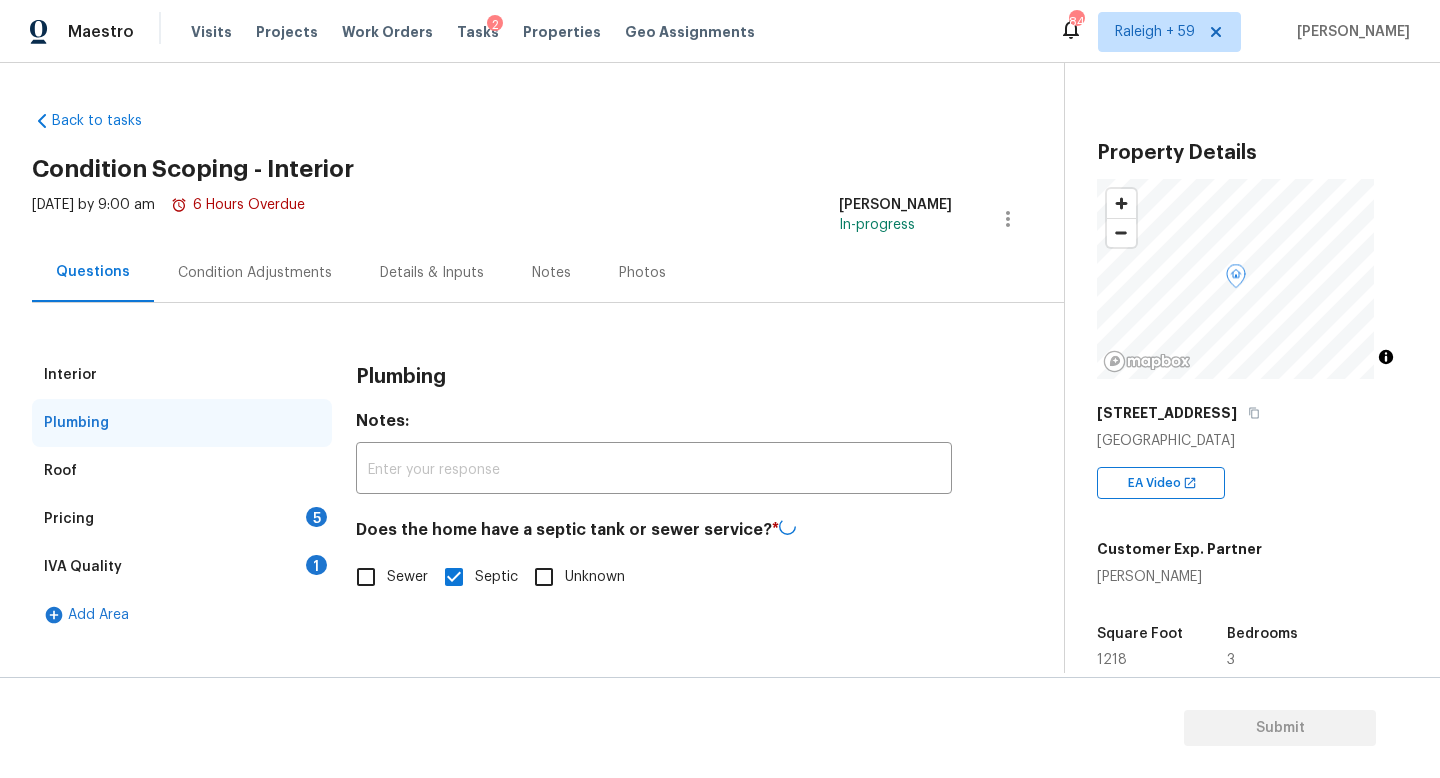 click on "IVA Quality 1" at bounding box center (182, 567) 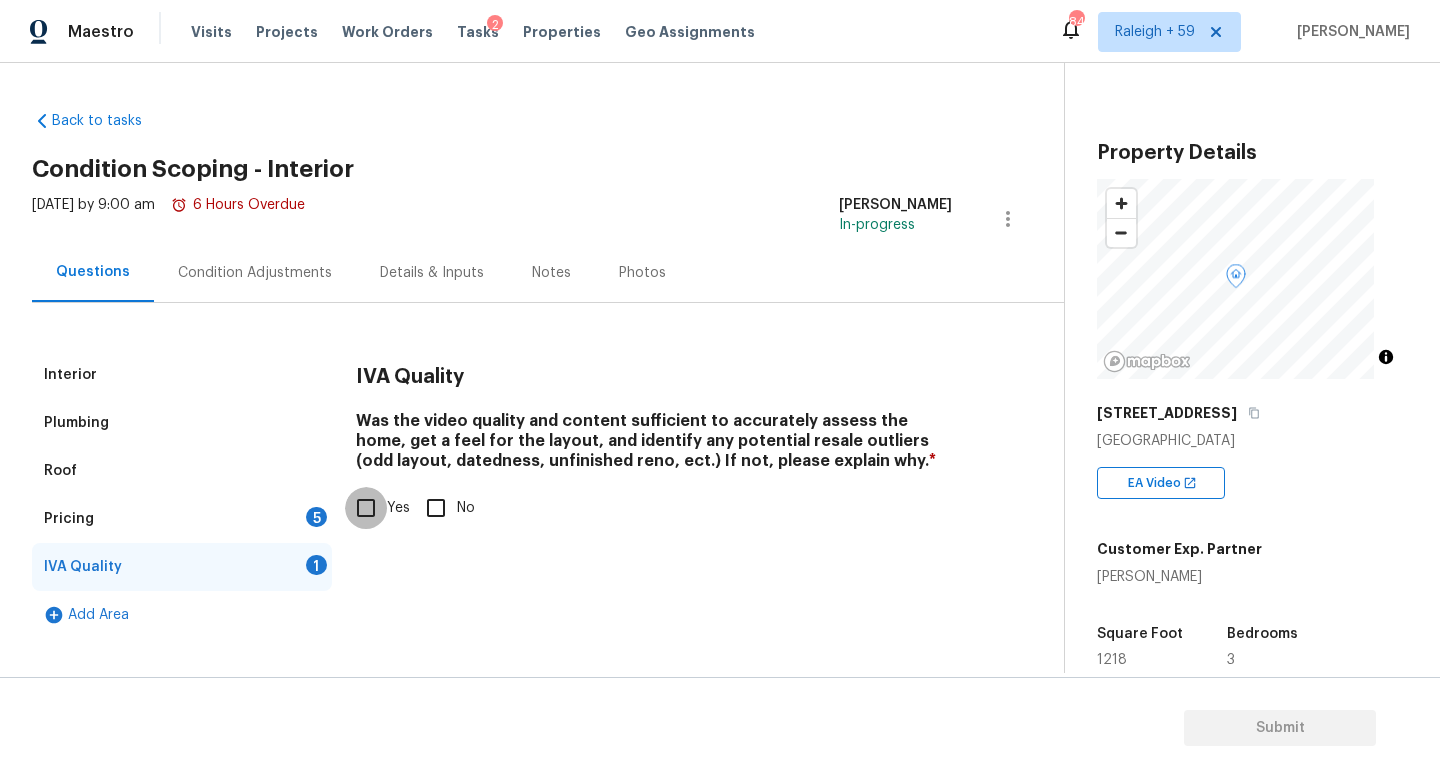 click on "Yes" at bounding box center [366, 508] 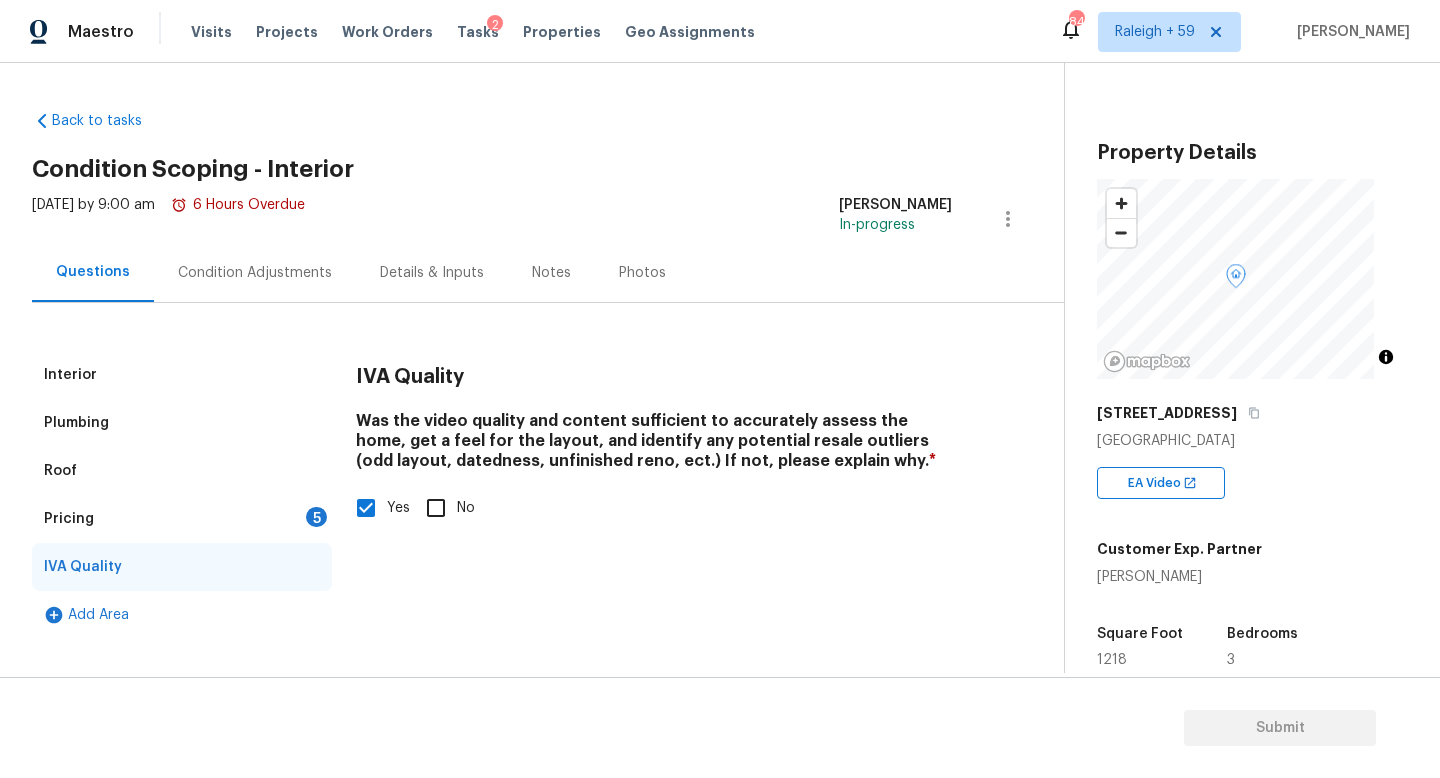 drag, startPoint x: 311, startPoint y: 521, endPoint x: 387, endPoint y: 491, distance: 81.706795 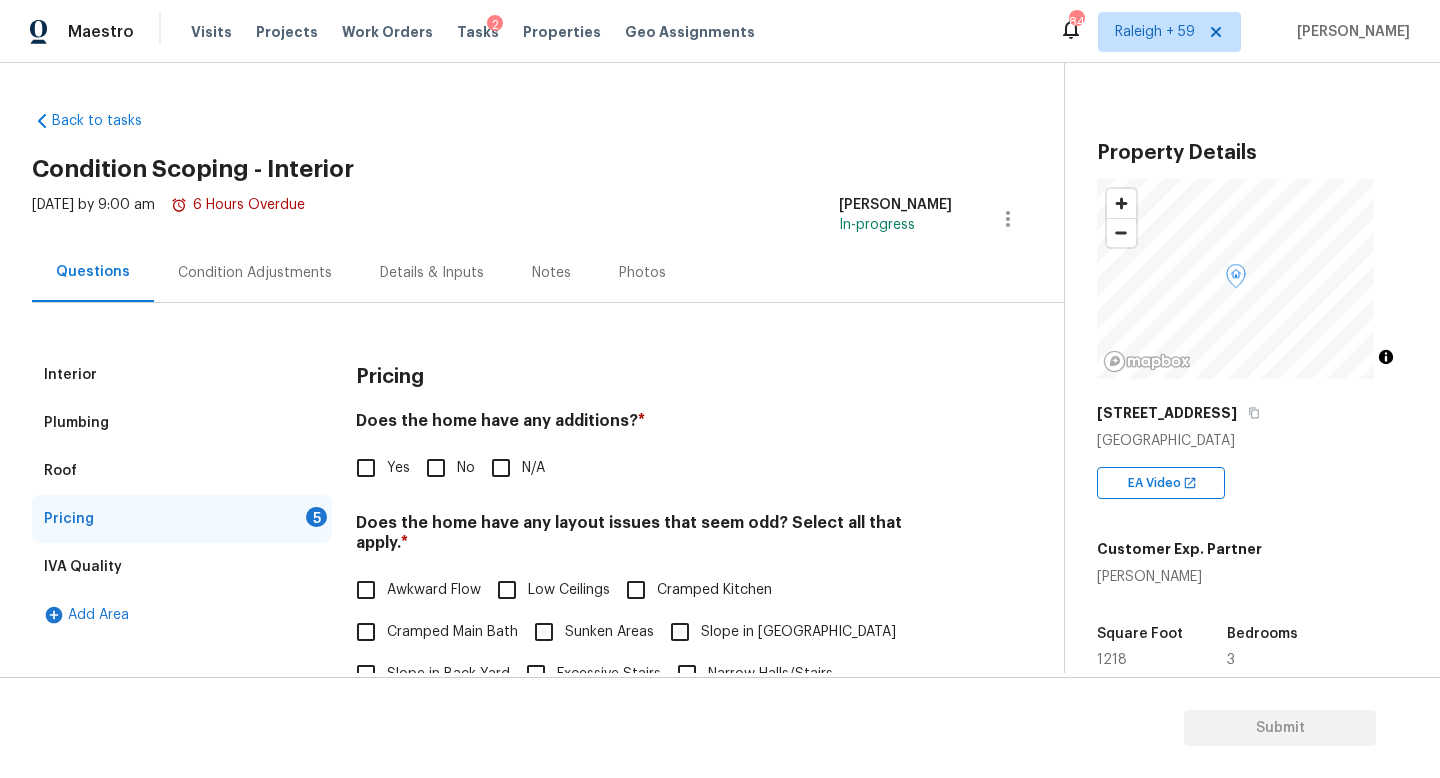 click on "No" at bounding box center [436, 468] 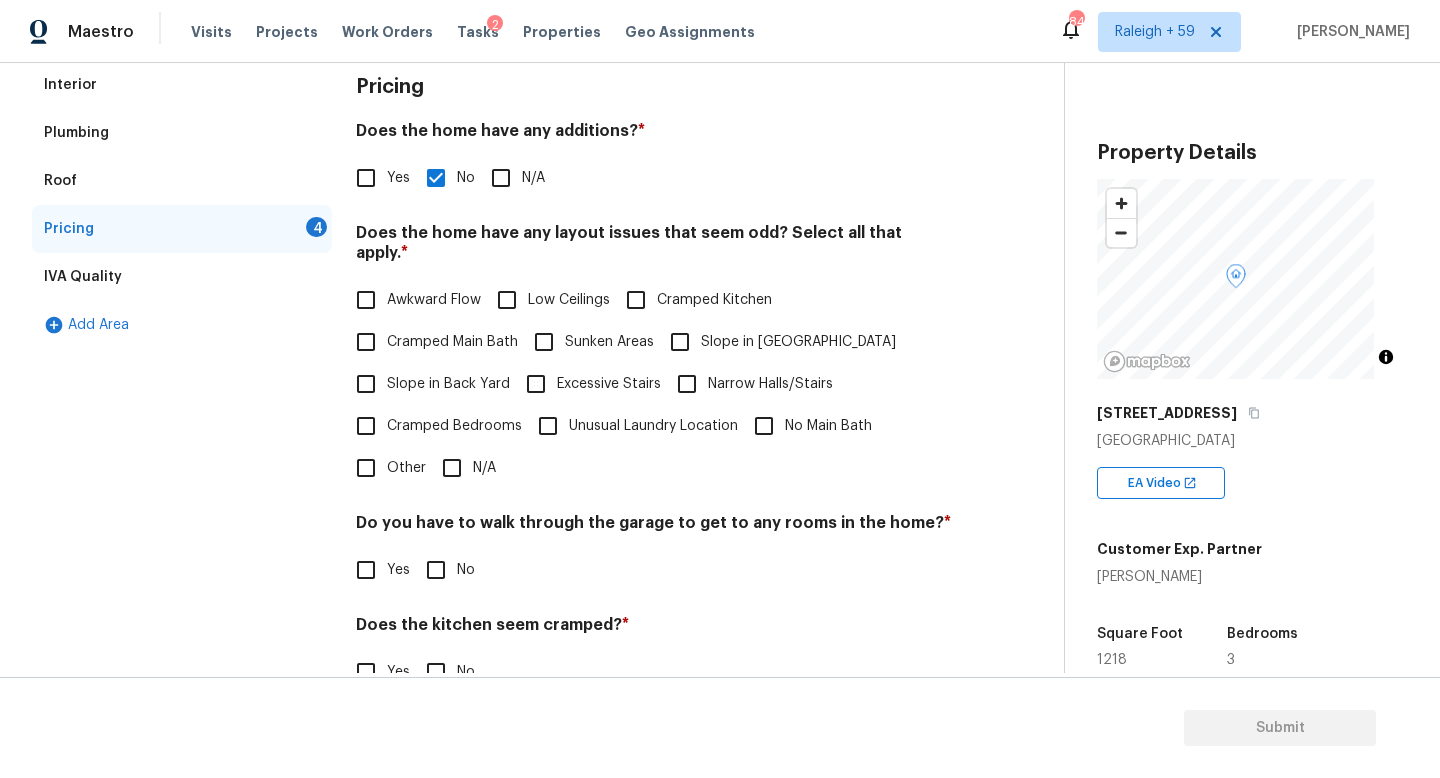 scroll, scrollTop: 372, scrollLeft: 0, axis: vertical 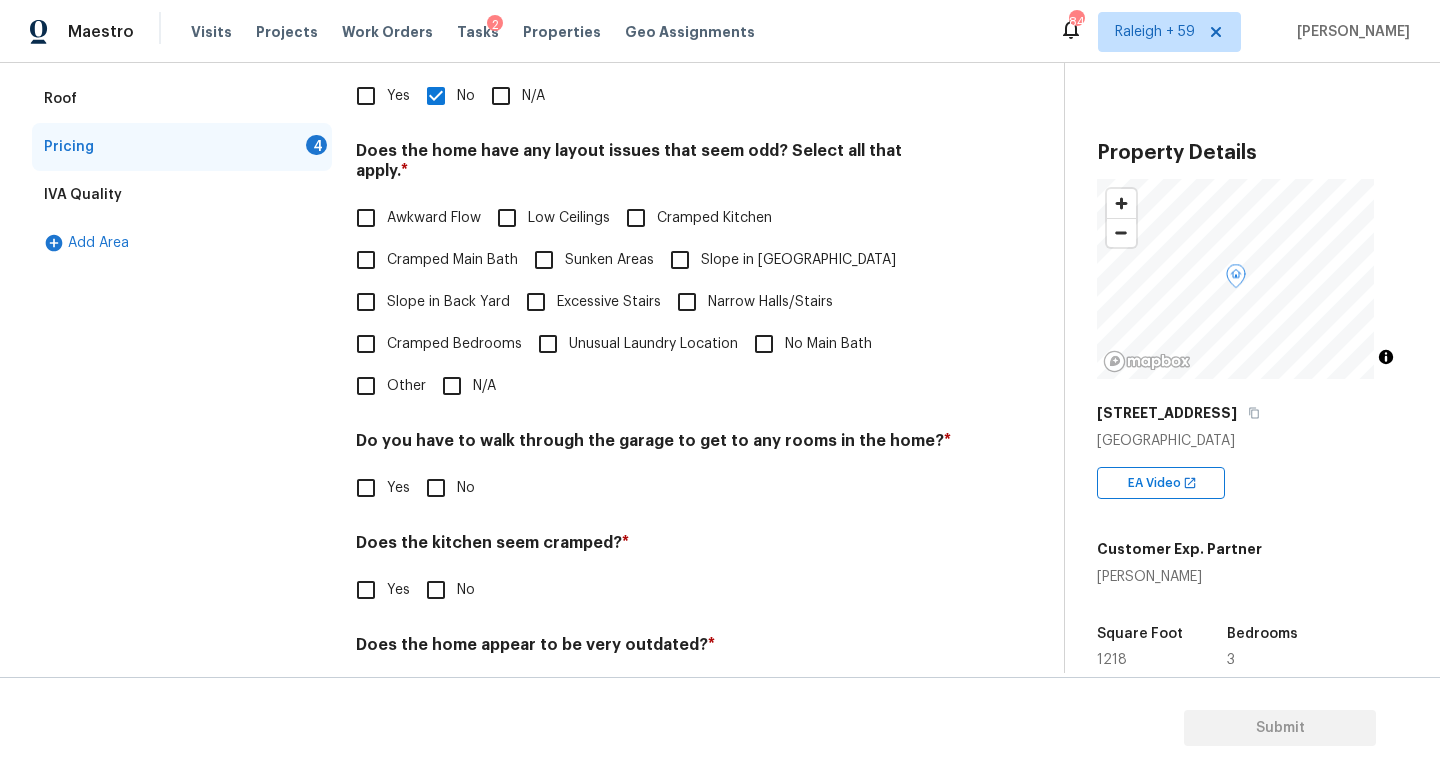 click on "N/A" at bounding box center (452, 386) 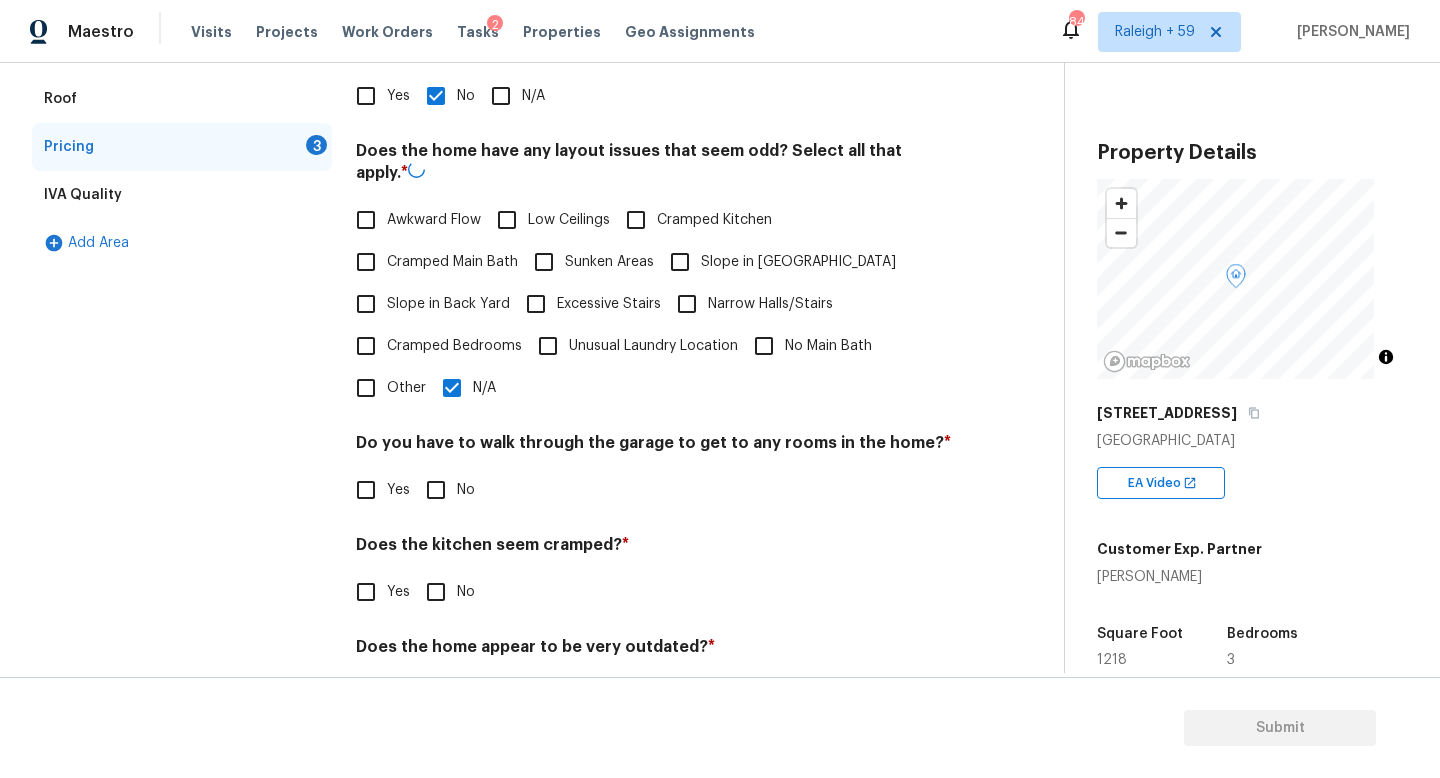 click on "No" at bounding box center (436, 490) 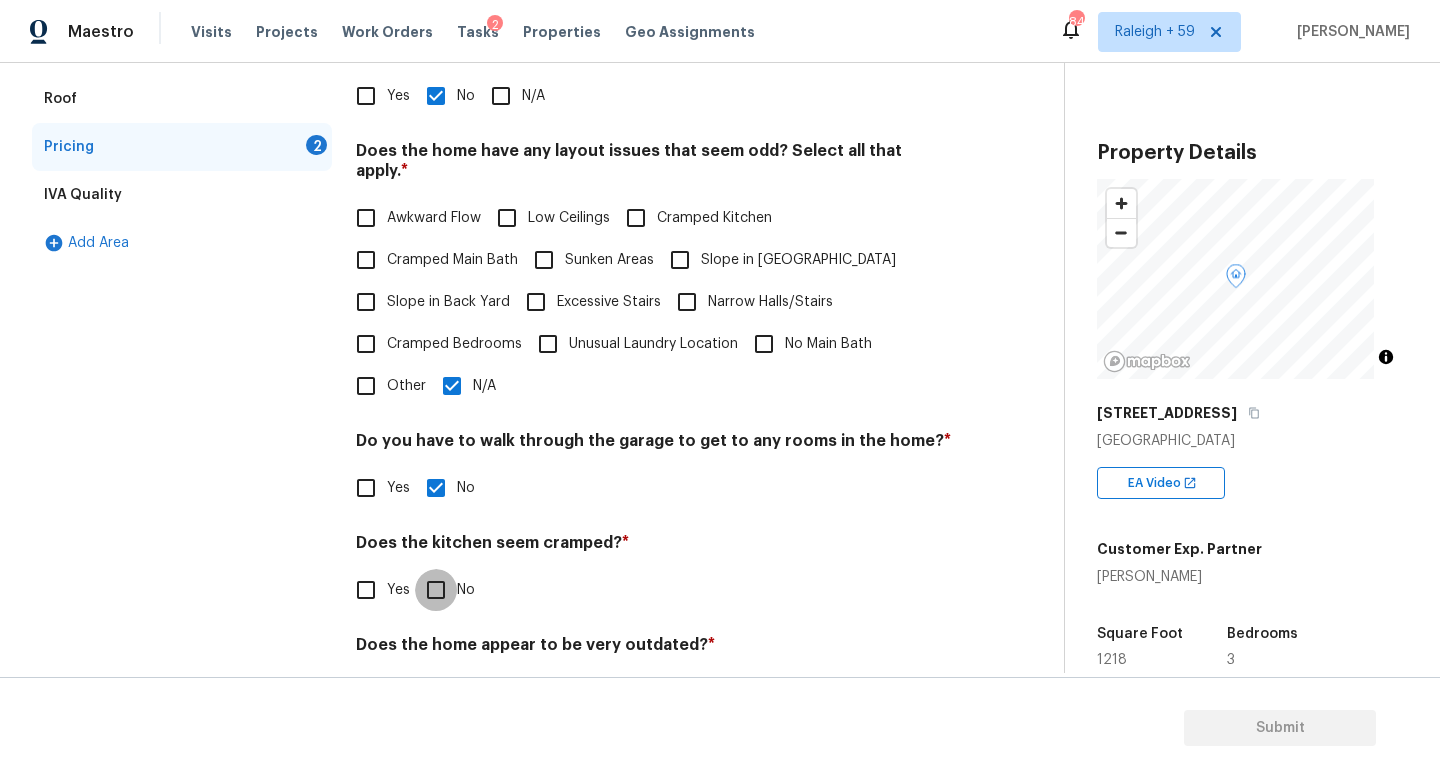 click on "No" at bounding box center [436, 590] 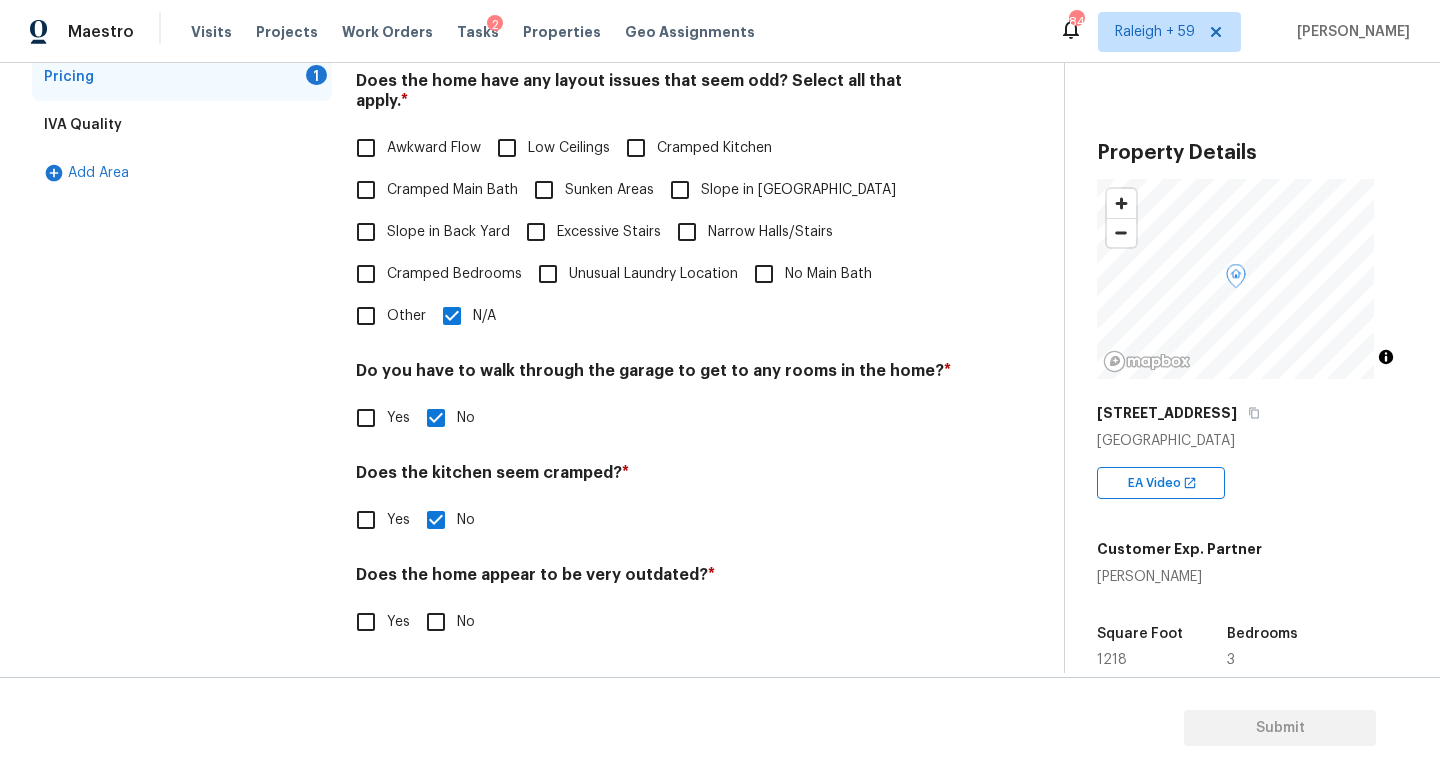 click on "No" at bounding box center [436, 622] 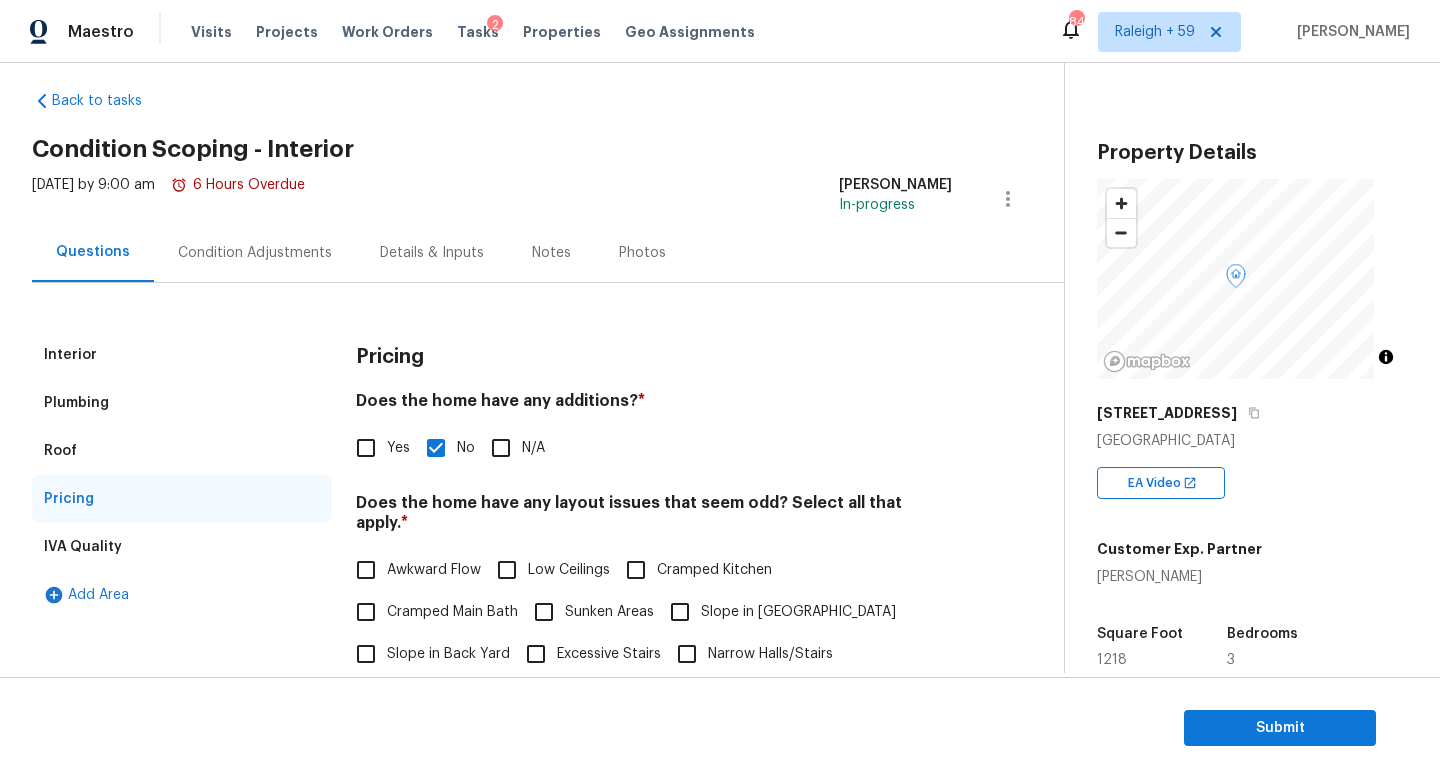 scroll, scrollTop: 0, scrollLeft: 0, axis: both 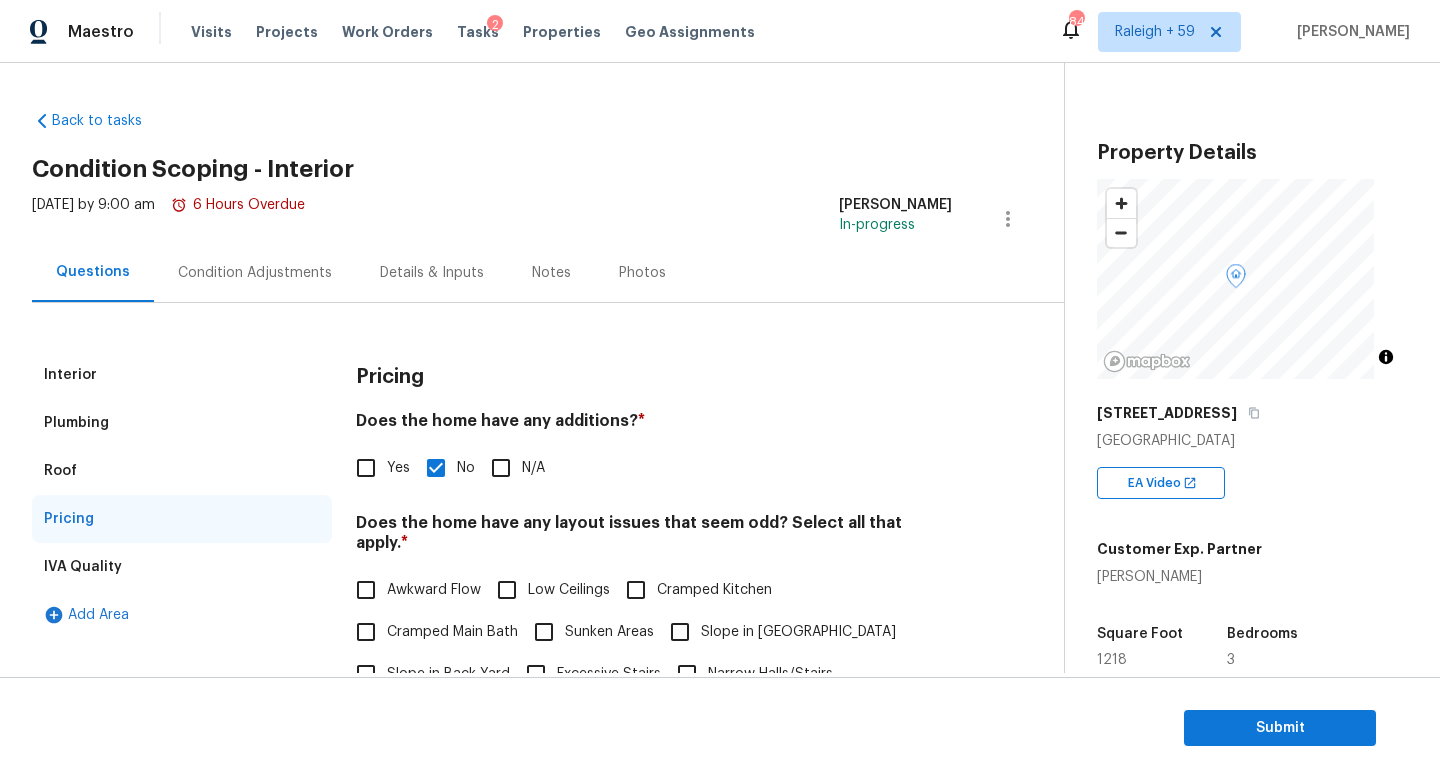 click on "Condition Adjustments" at bounding box center [255, 273] 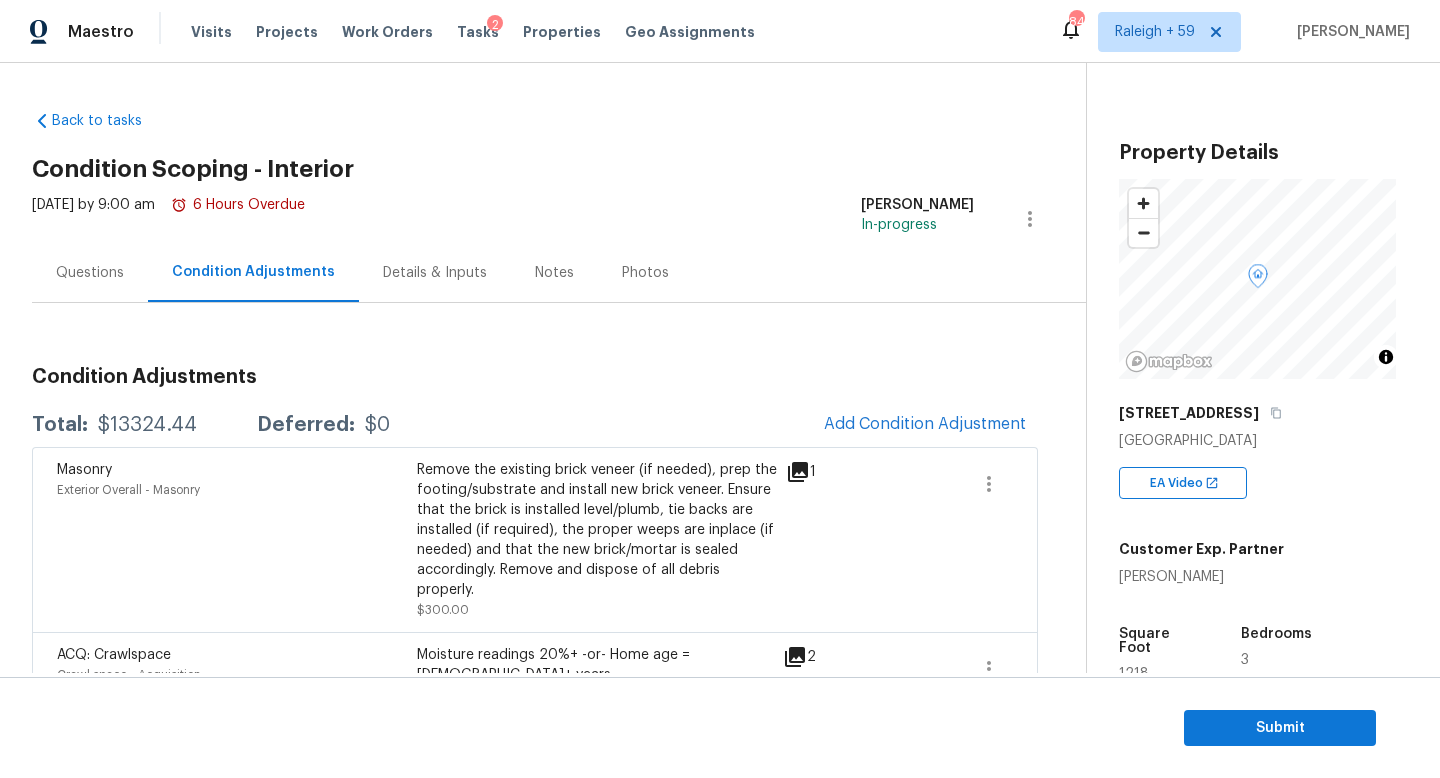 click on "Questions" at bounding box center [90, 272] 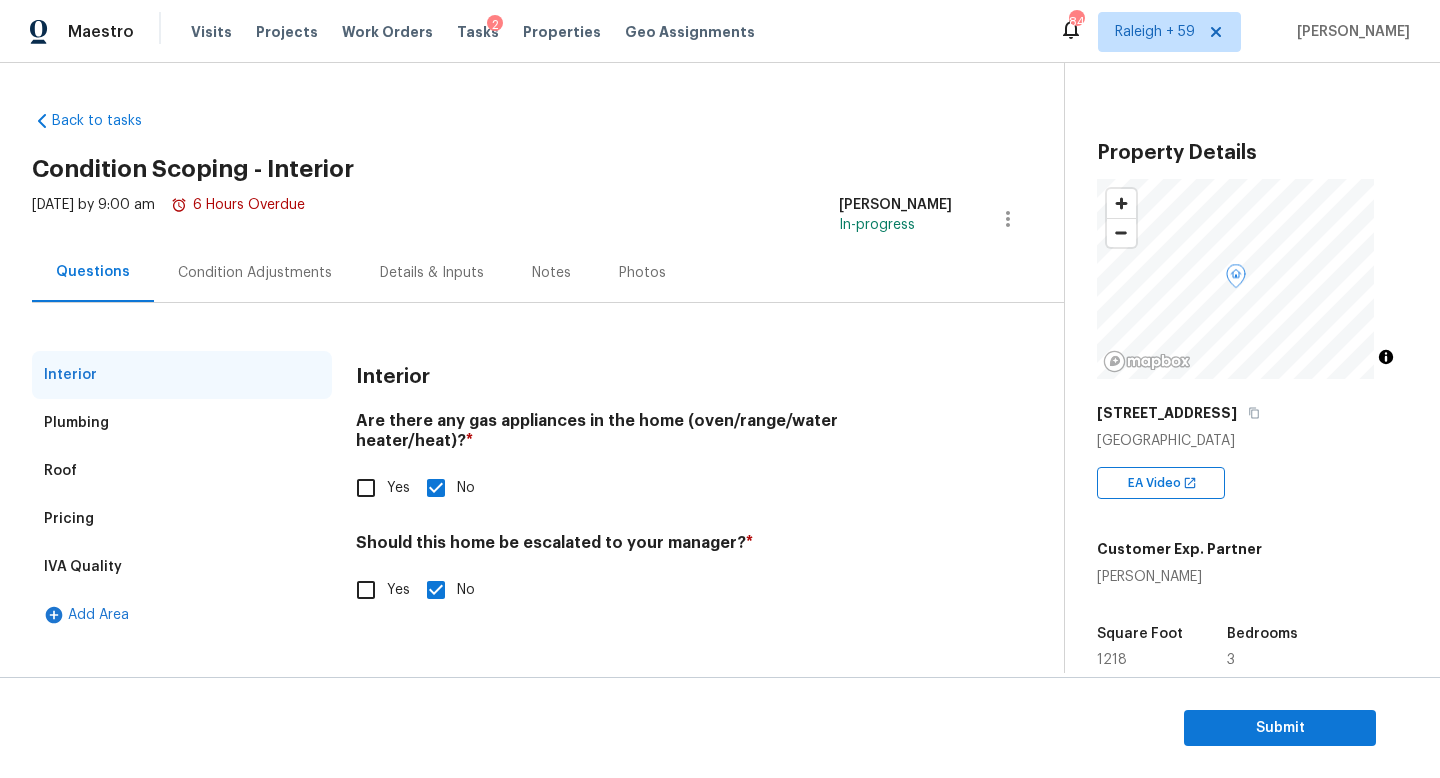 click on "Yes" at bounding box center [366, 590] 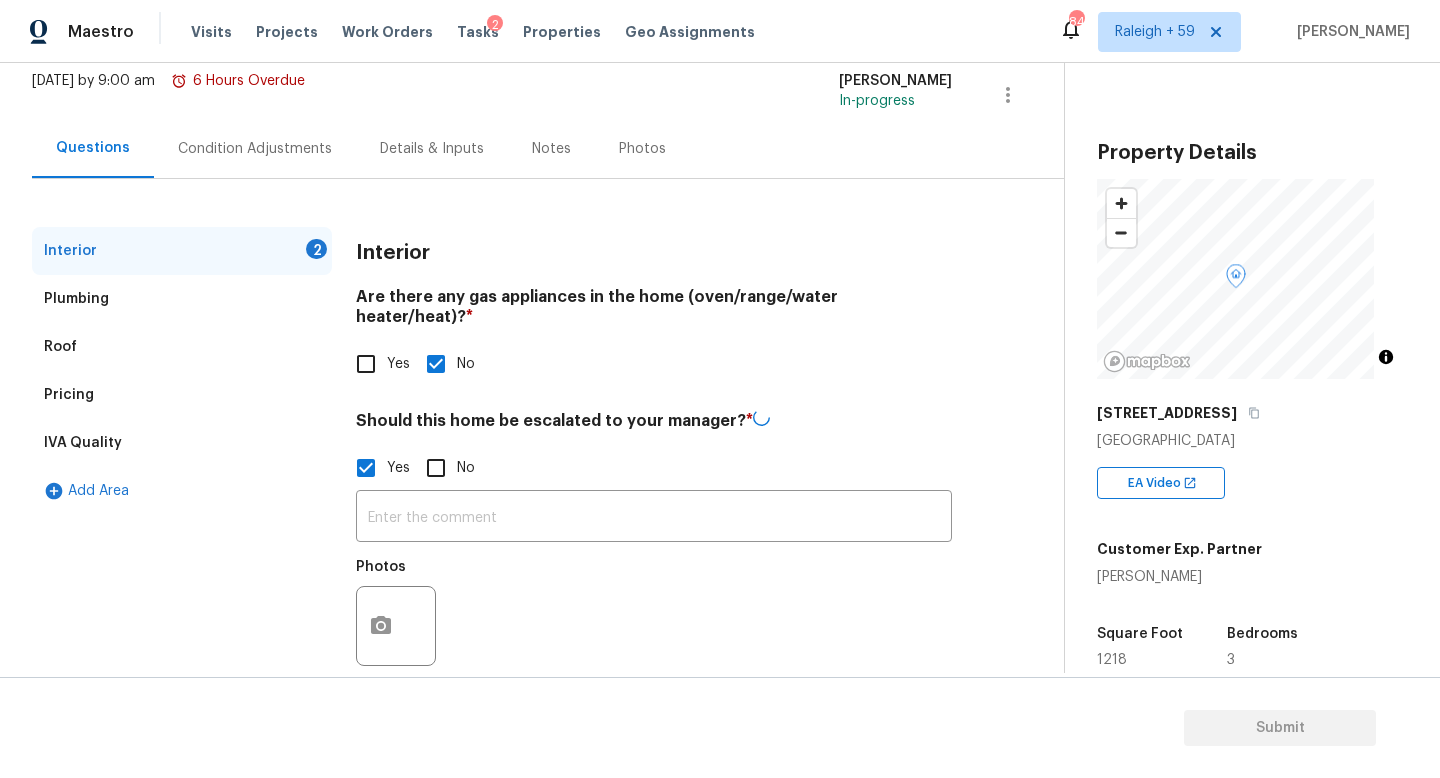 scroll, scrollTop: 172, scrollLeft: 0, axis: vertical 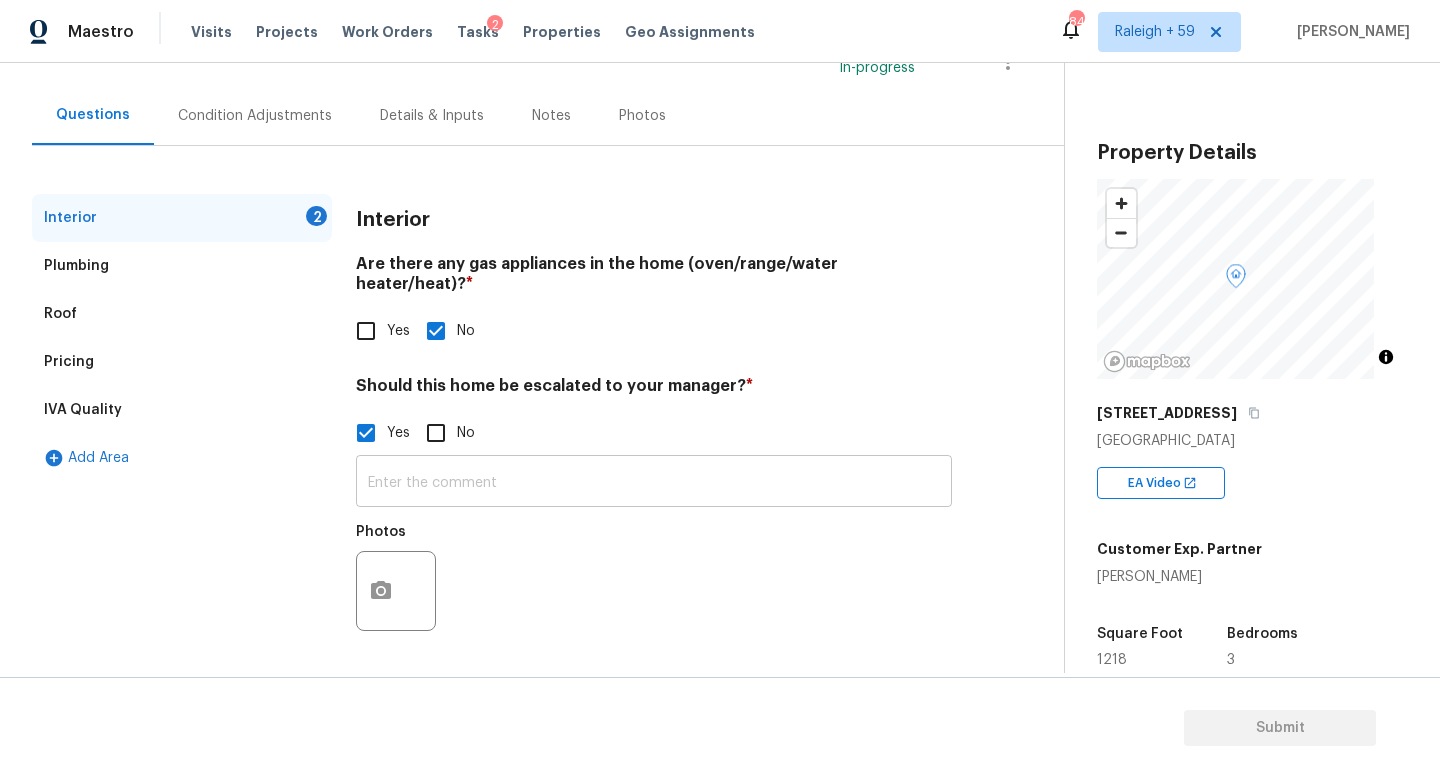 click at bounding box center (654, 483) 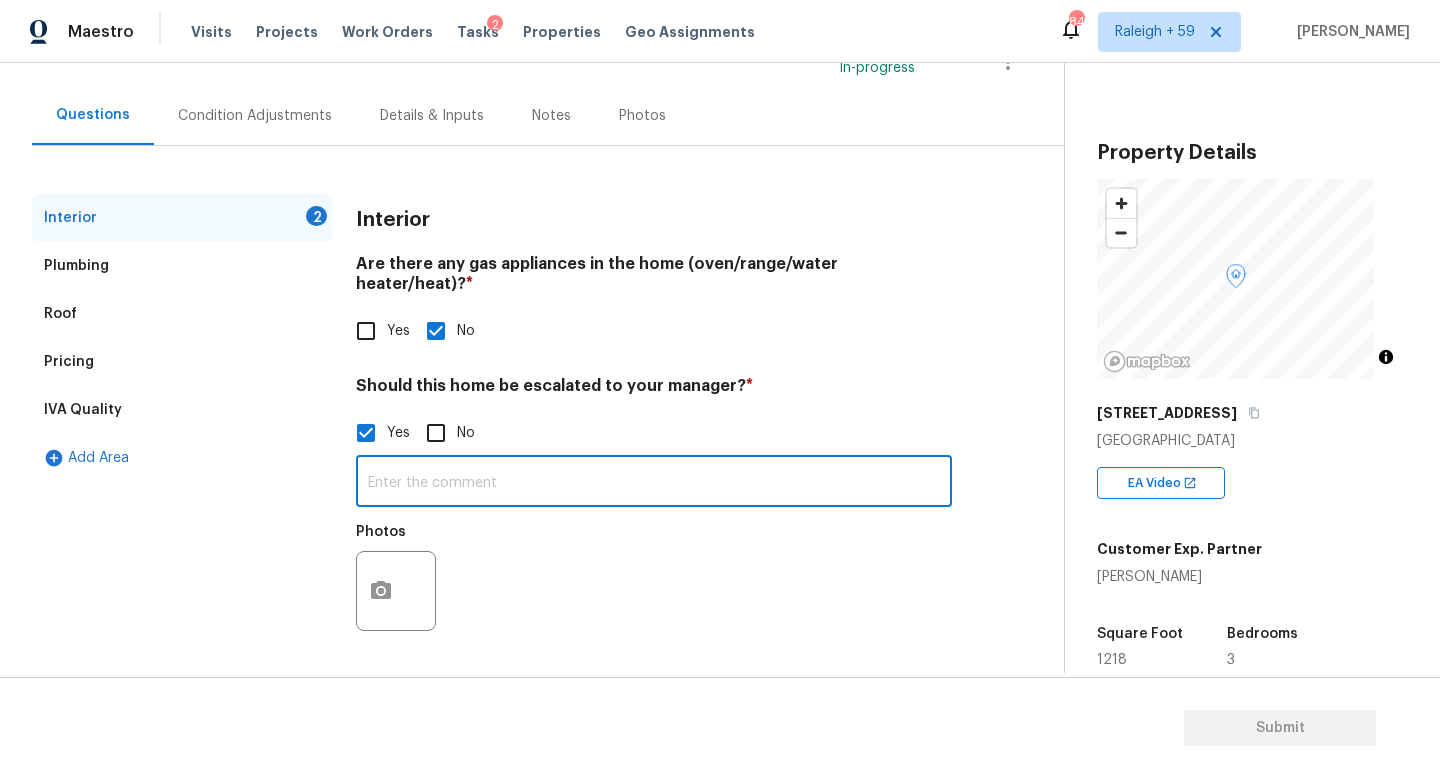 paste on "Settlement drywall cracks observed inside. Original hardwoods need refinishing. The kitchen and bathrooms are in need of a complete overhaul." 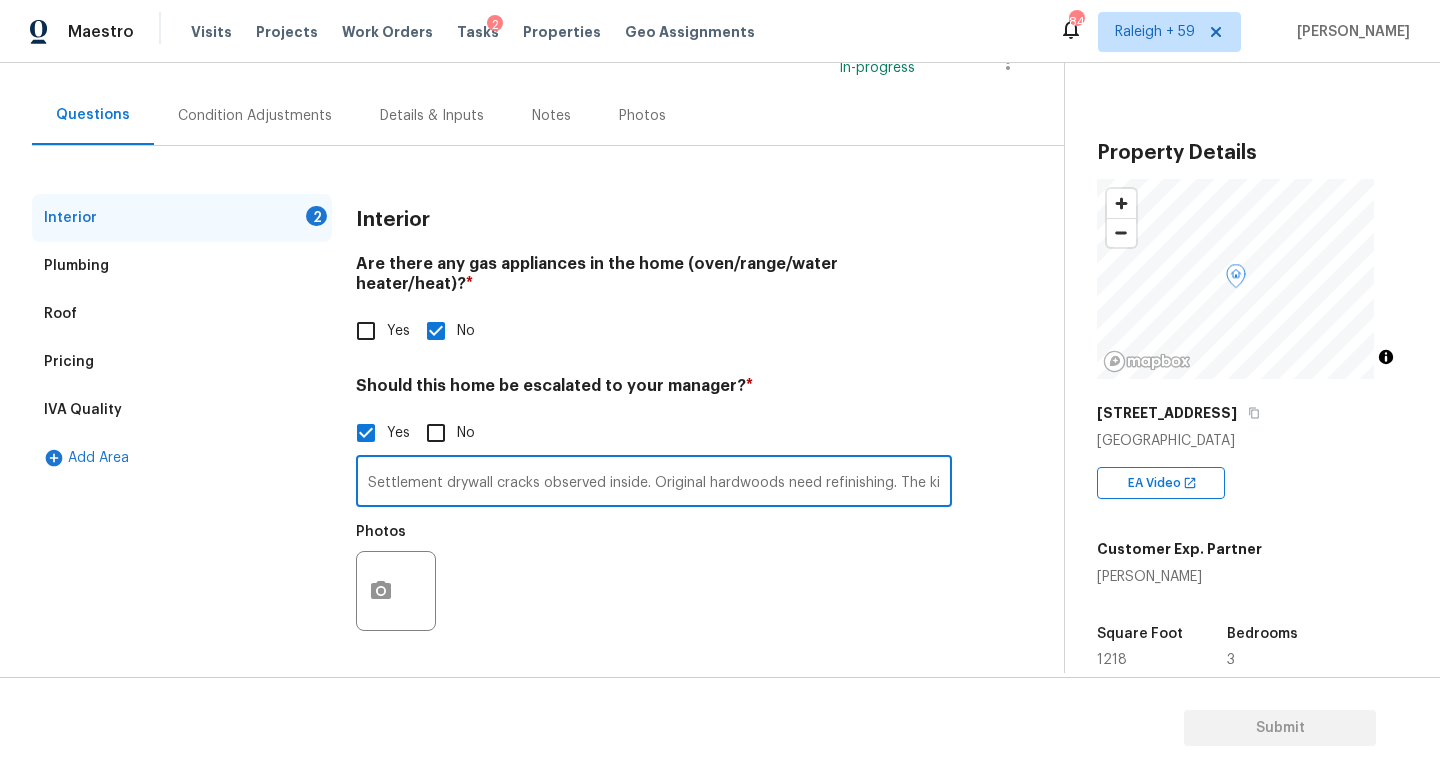 scroll, scrollTop: 0, scrollLeft: 396, axis: horizontal 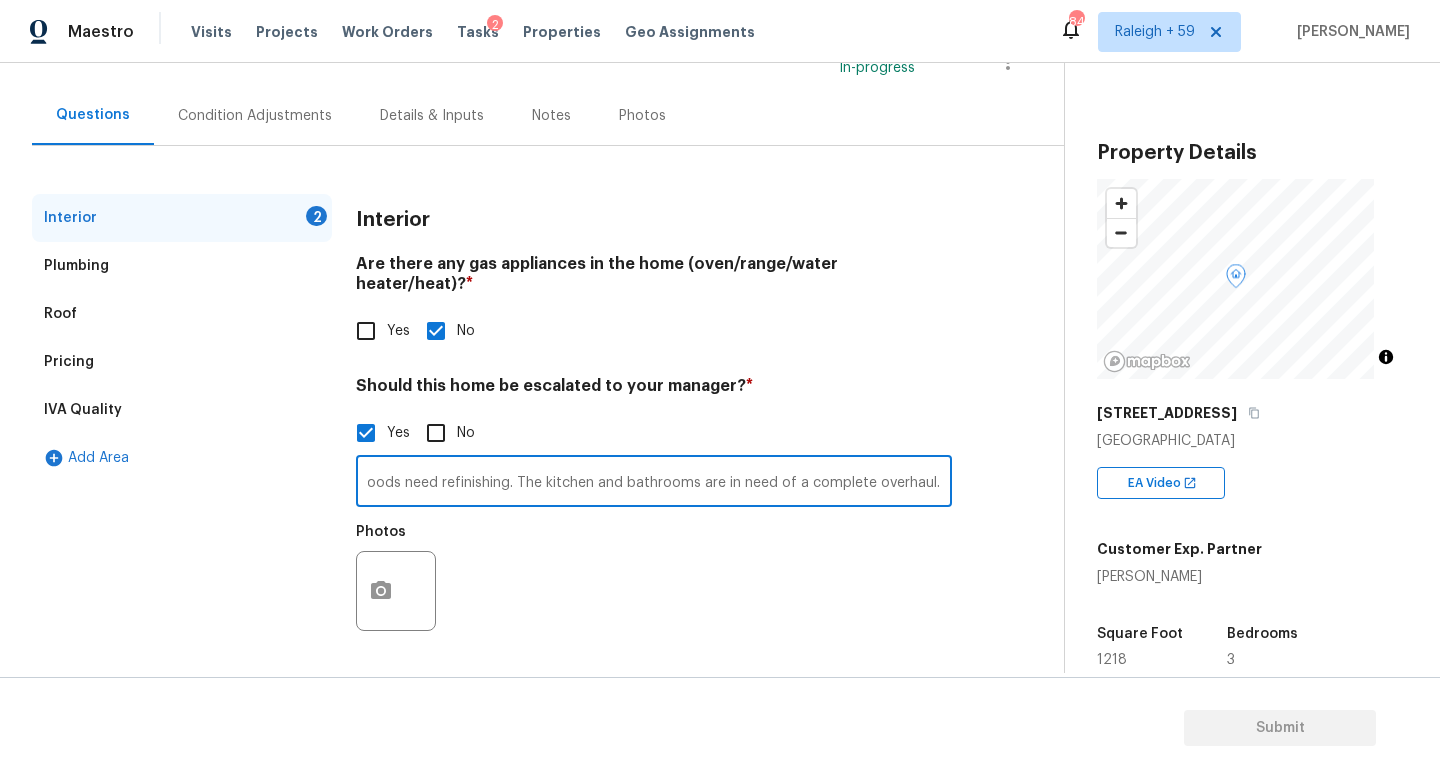 type on "Settlement drywall cracks observed inside. Original hardwoods need refinishing. The kitchen and bathrooms are in need of a complete overhaul." 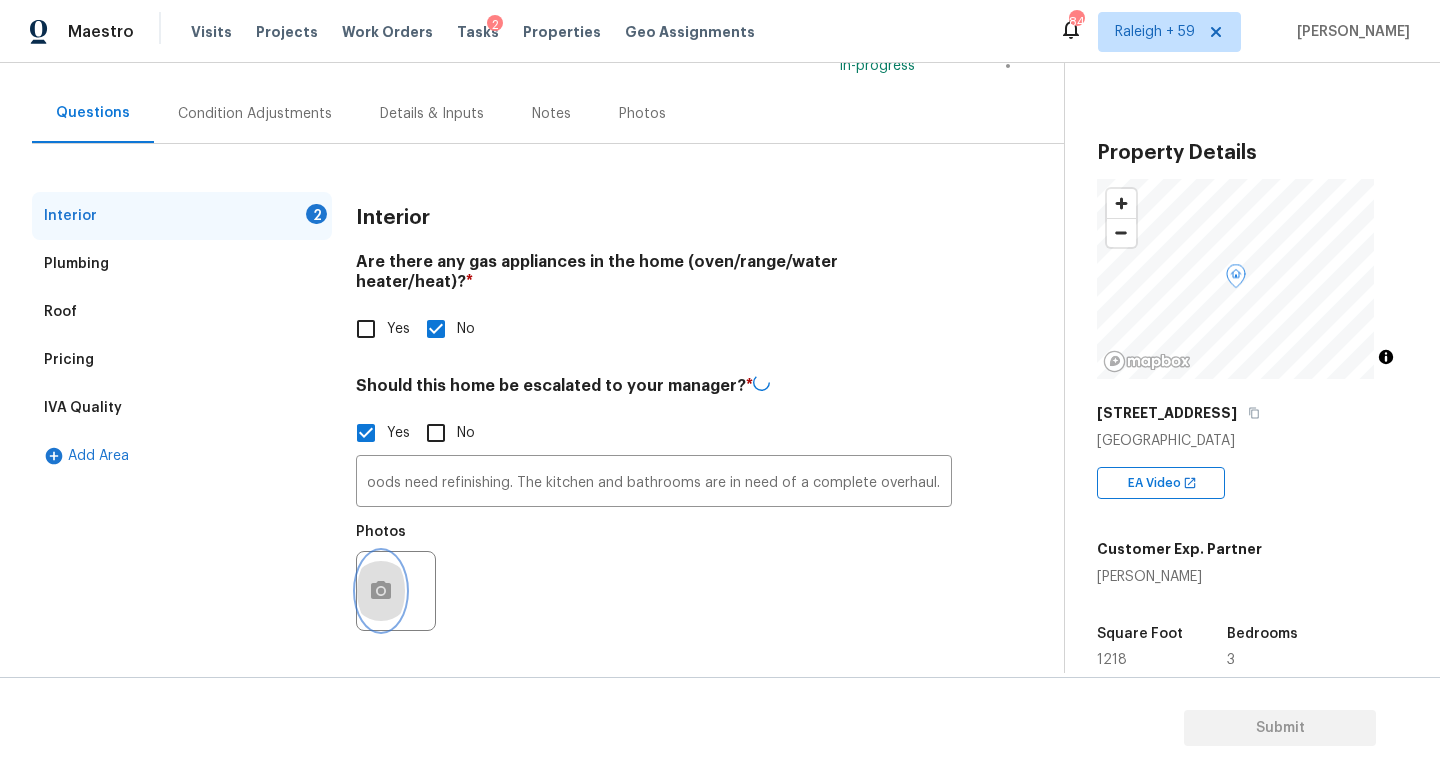 click at bounding box center (381, 591) 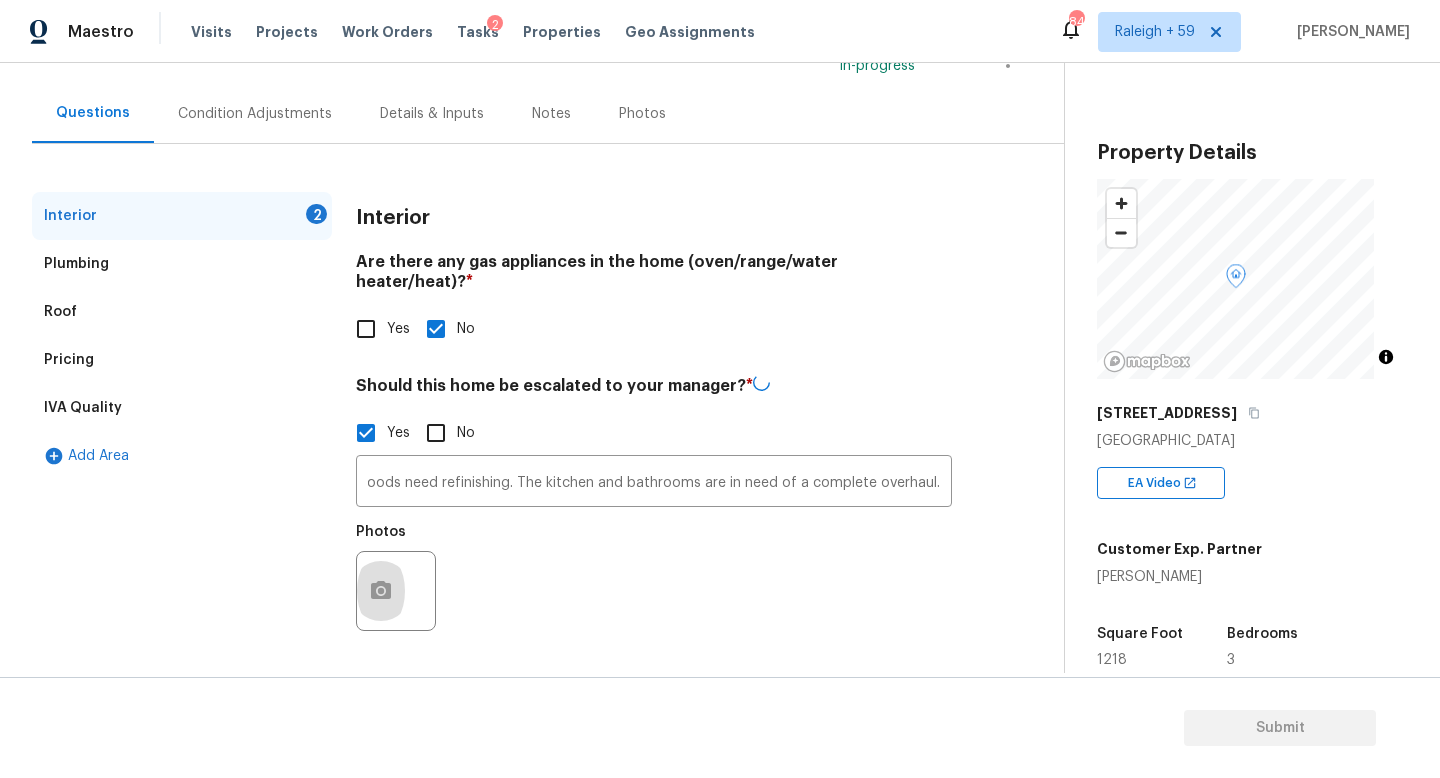 scroll, scrollTop: 0, scrollLeft: 0, axis: both 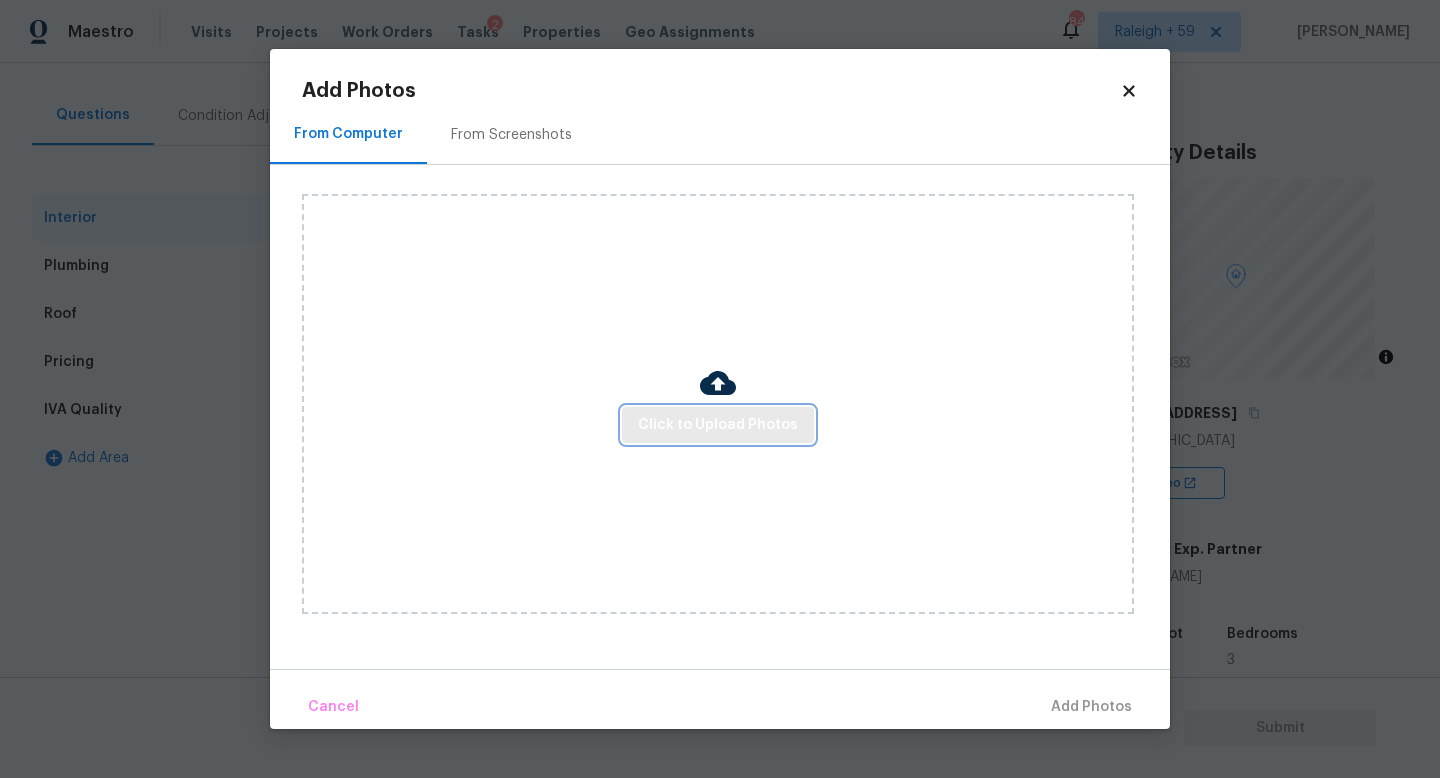 click on "Click to Upload Photos" at bounding box center (718, 425) 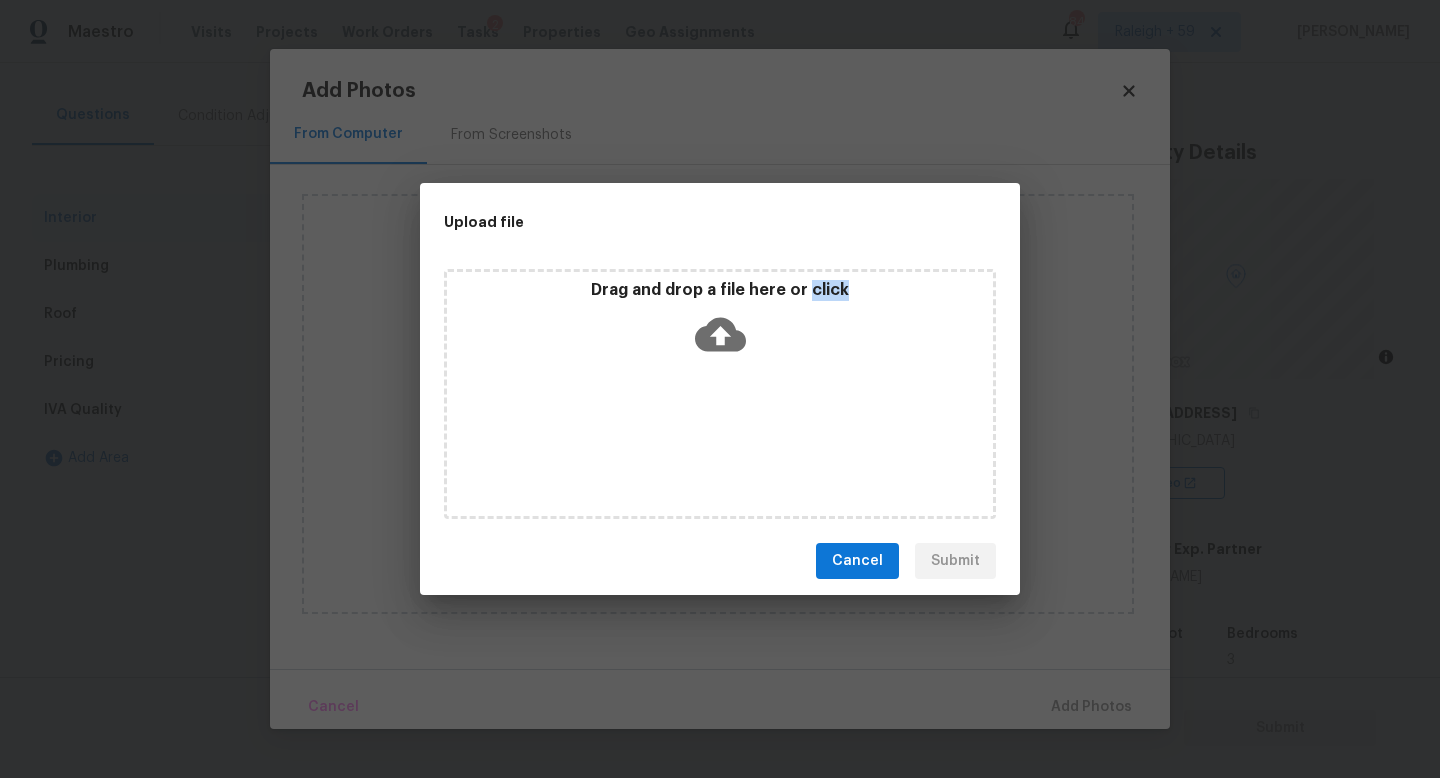 click on "Drag and drop a file here or click" at bounding box center (720, 394) 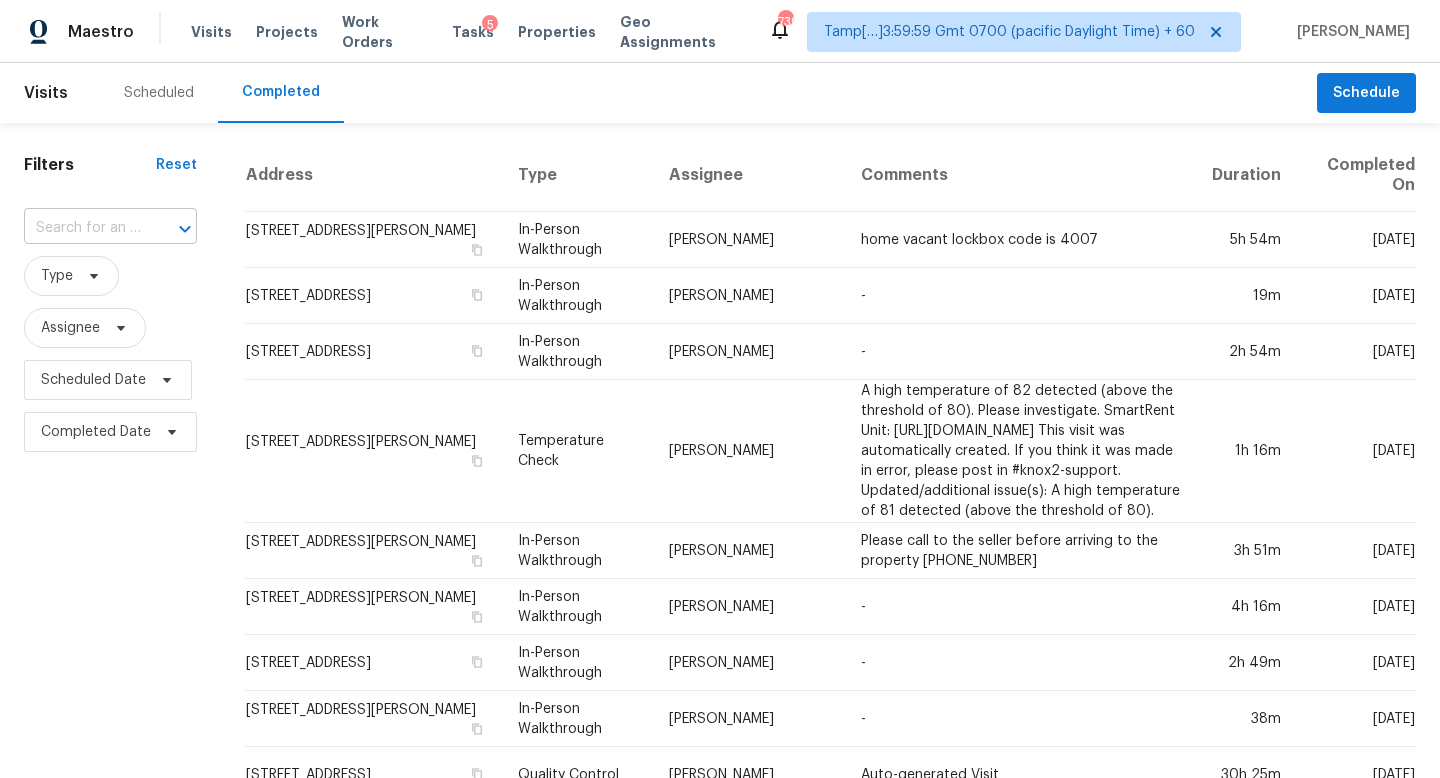 scroll, scrollTop: 0, scrollLeft: 0, axis: both 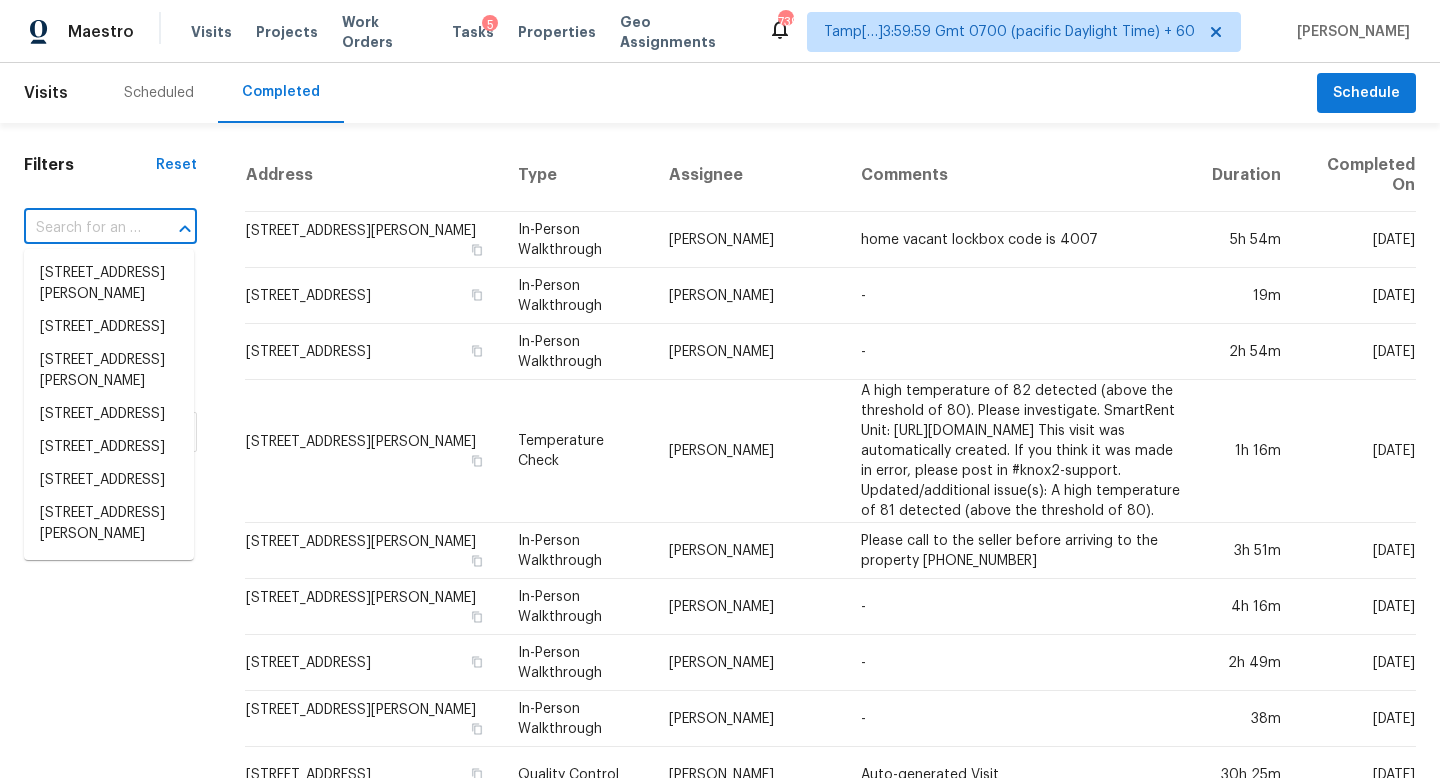 click at bounding box center [82, 228] 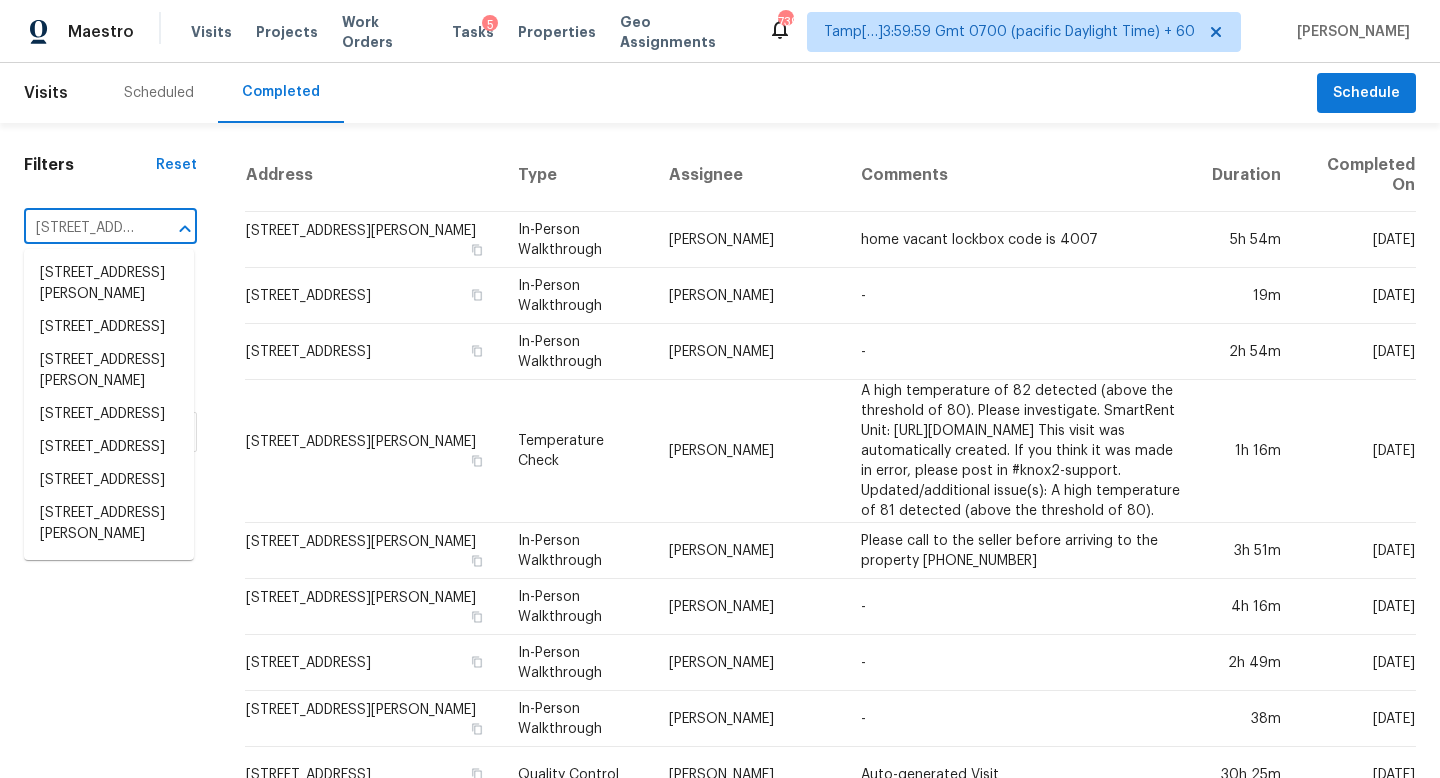 scroll, scrollTop: 0, scrollLeft: 124, axis: horizontal 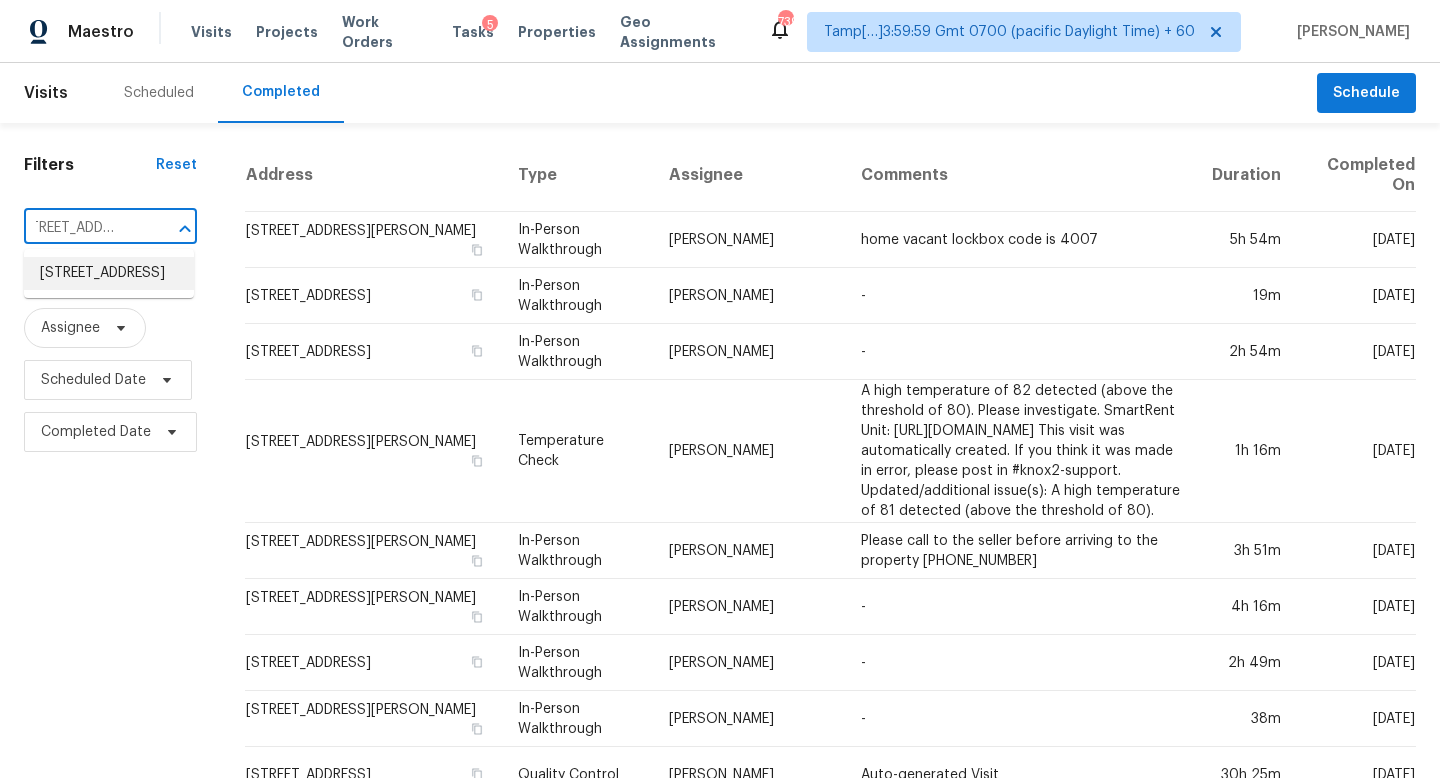 click on "[STREET_ADDRESS]" at bounding box center (109, 273) 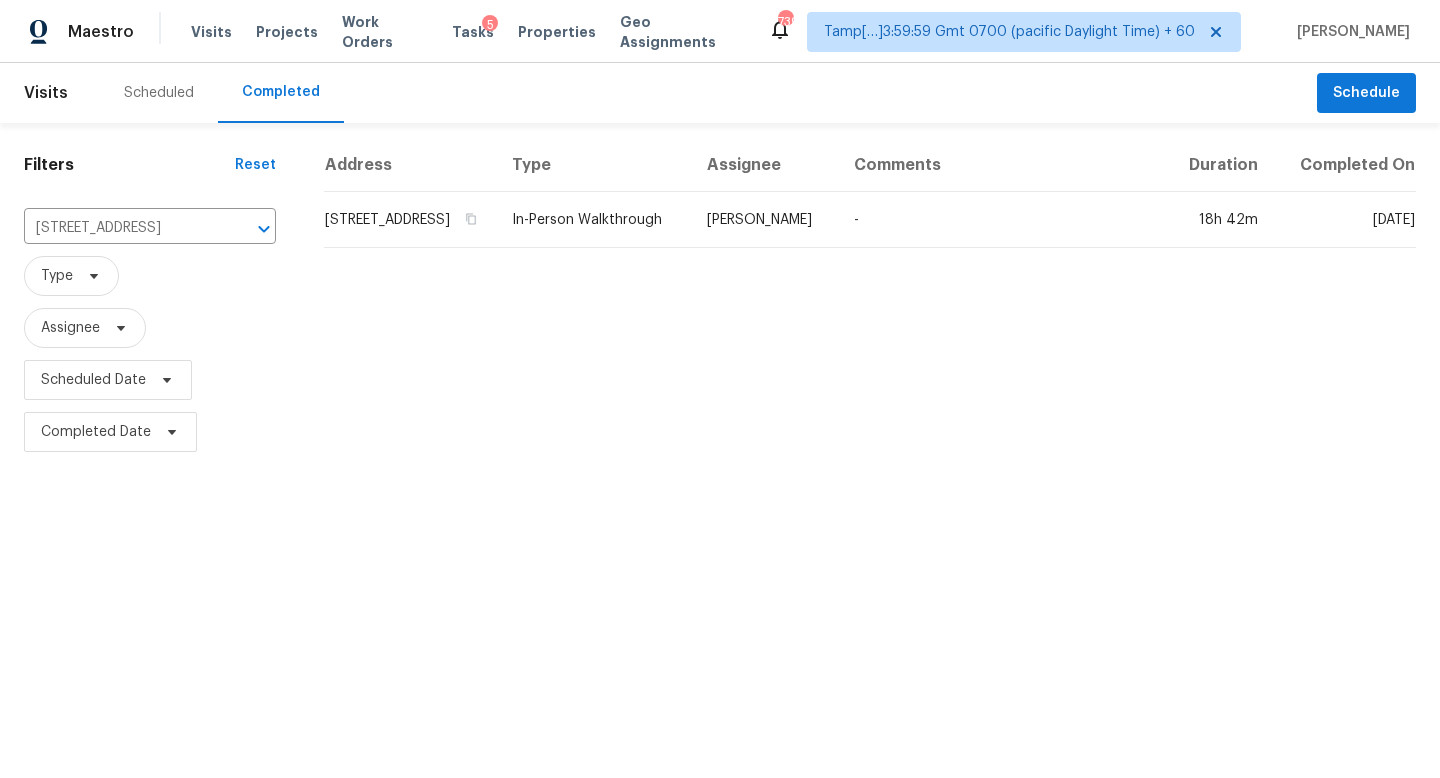 click on "[STREET_ADDRESS]" at bounding box center [410, 220] 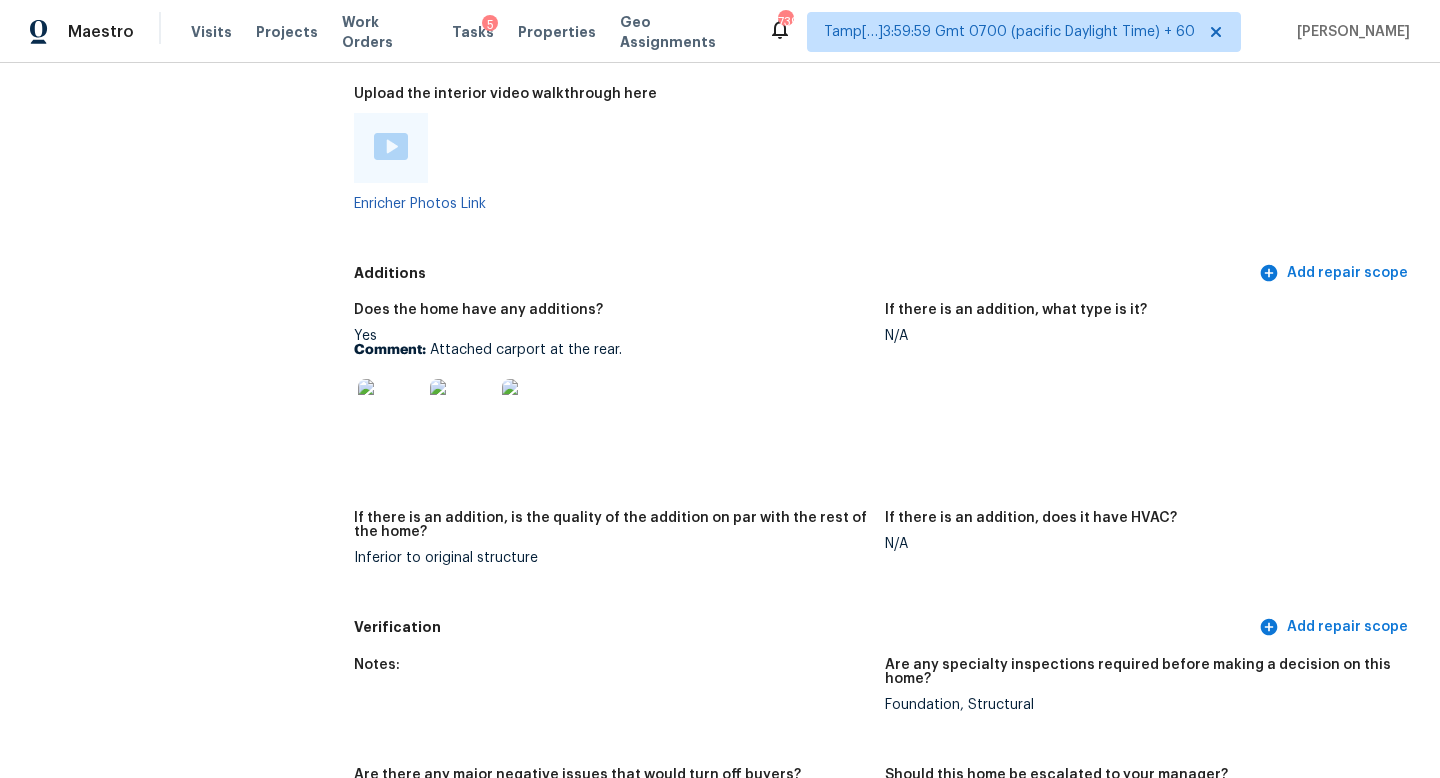 scroll, scrollTop: 4209, scrollLeft: 0, axis: vertical 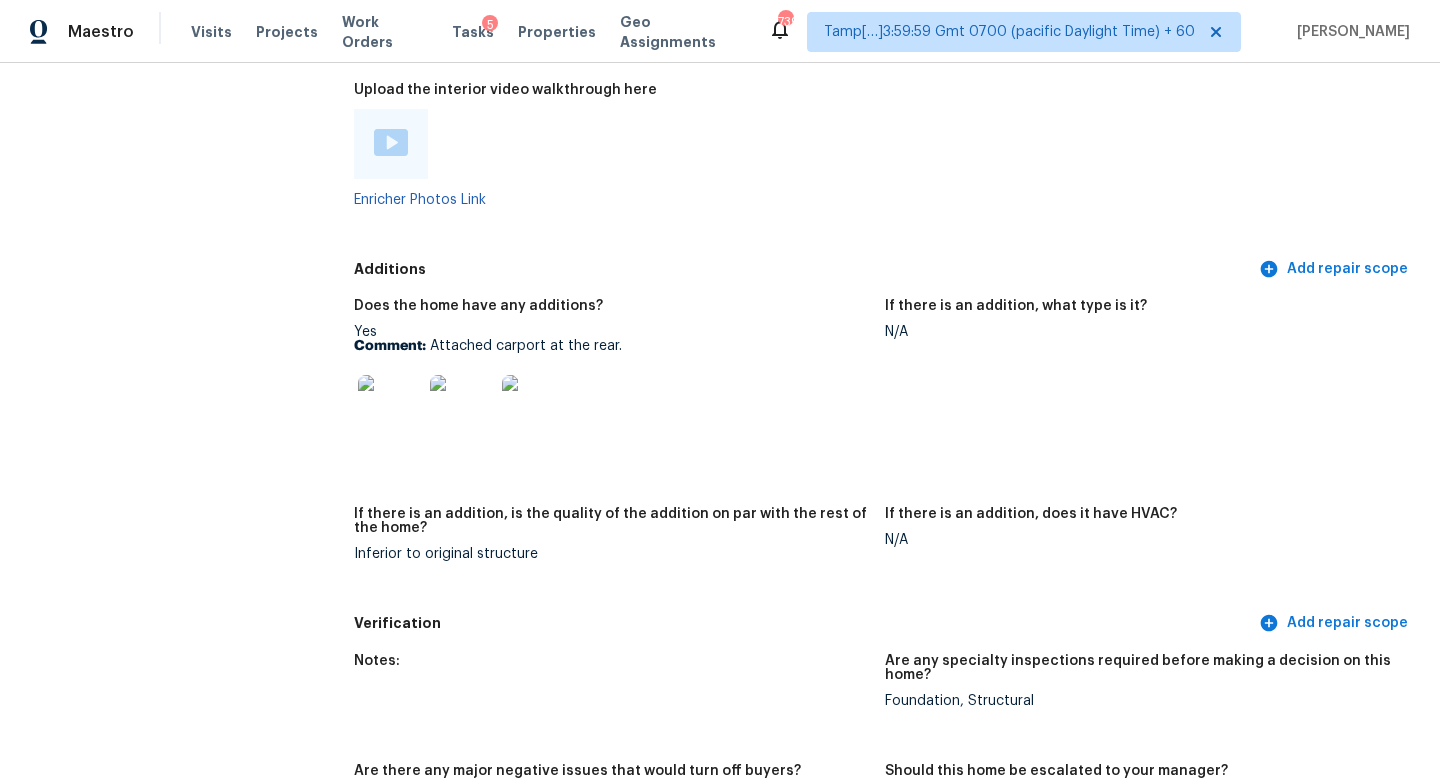 click at bounding box center (390, 407) 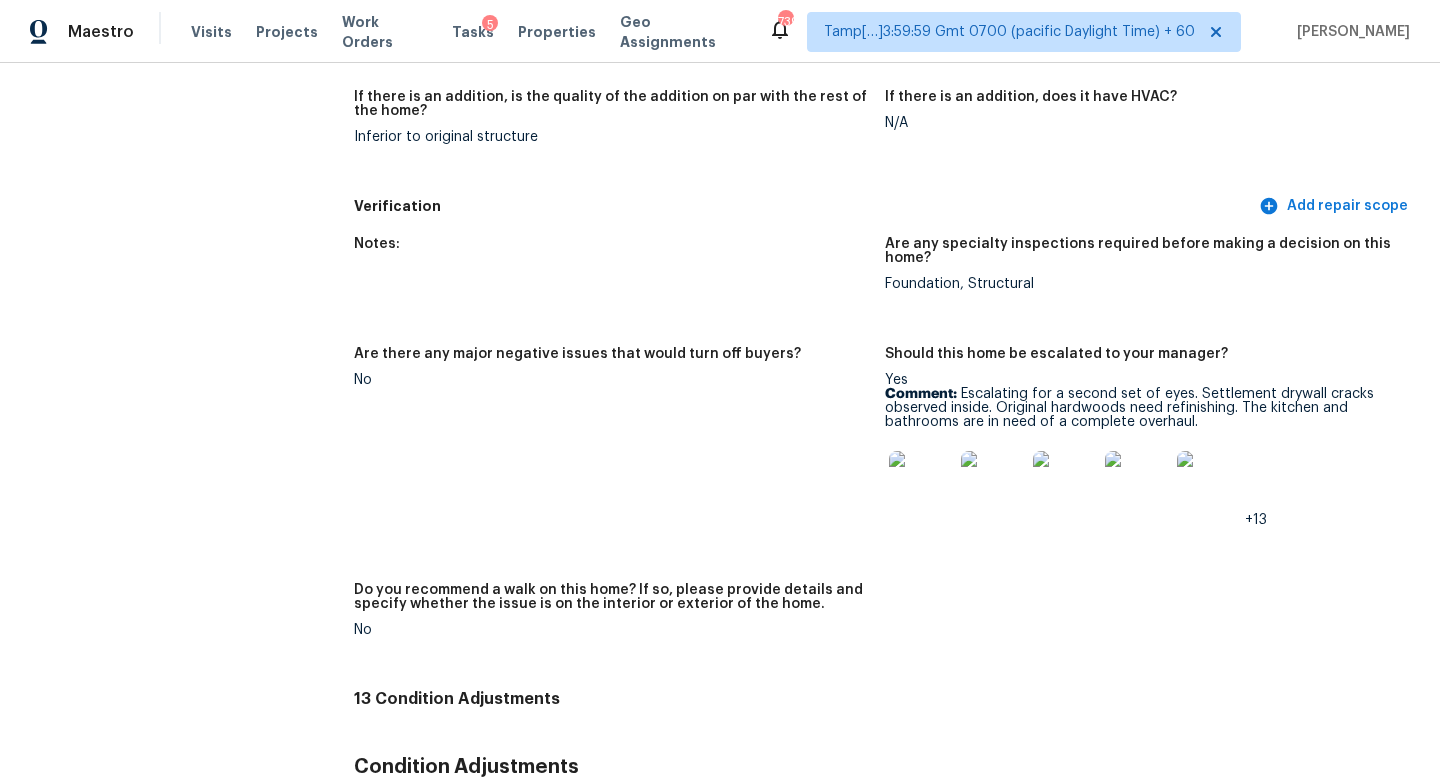 scroll, scrollTop: 4749, scrollLeft: 0, axis: vertical 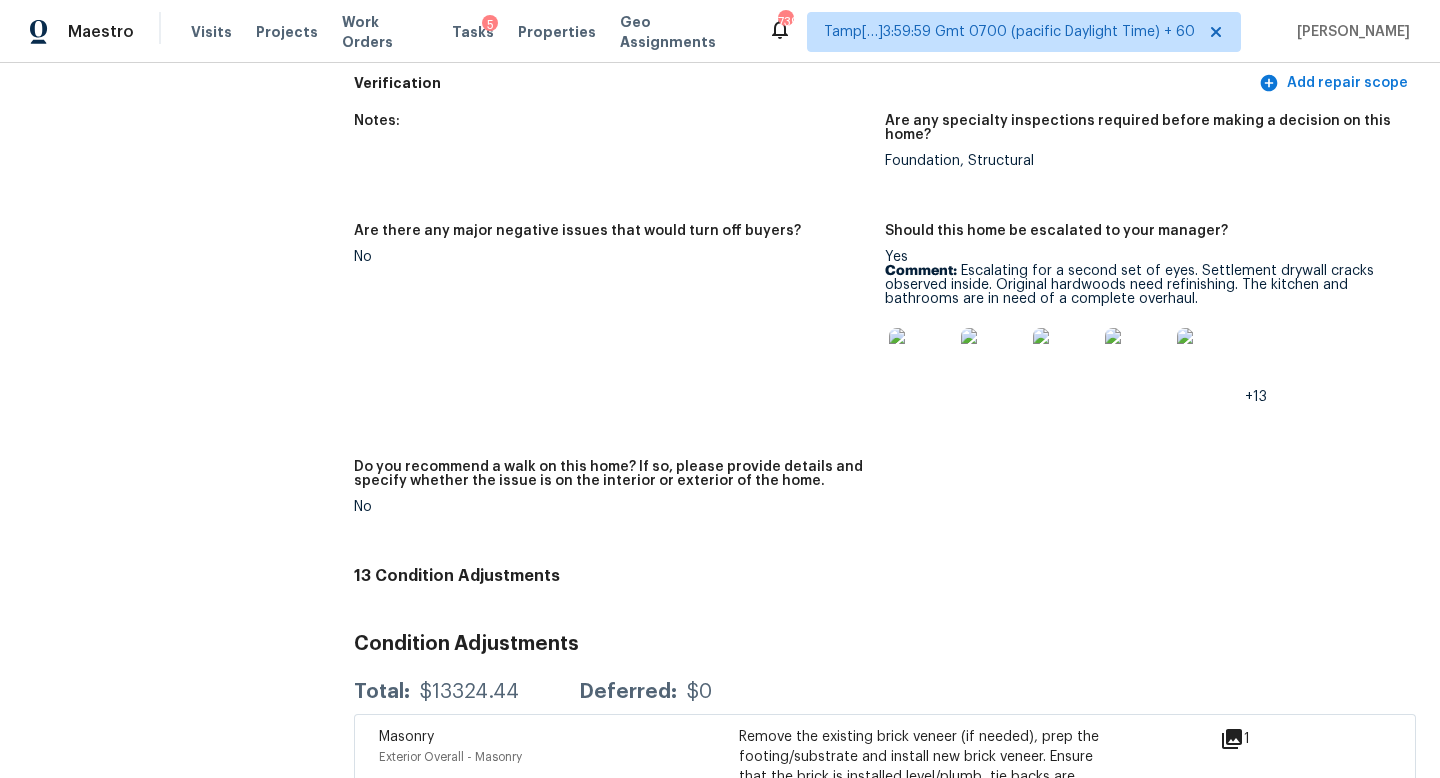 click at bounding box center (921, 360) 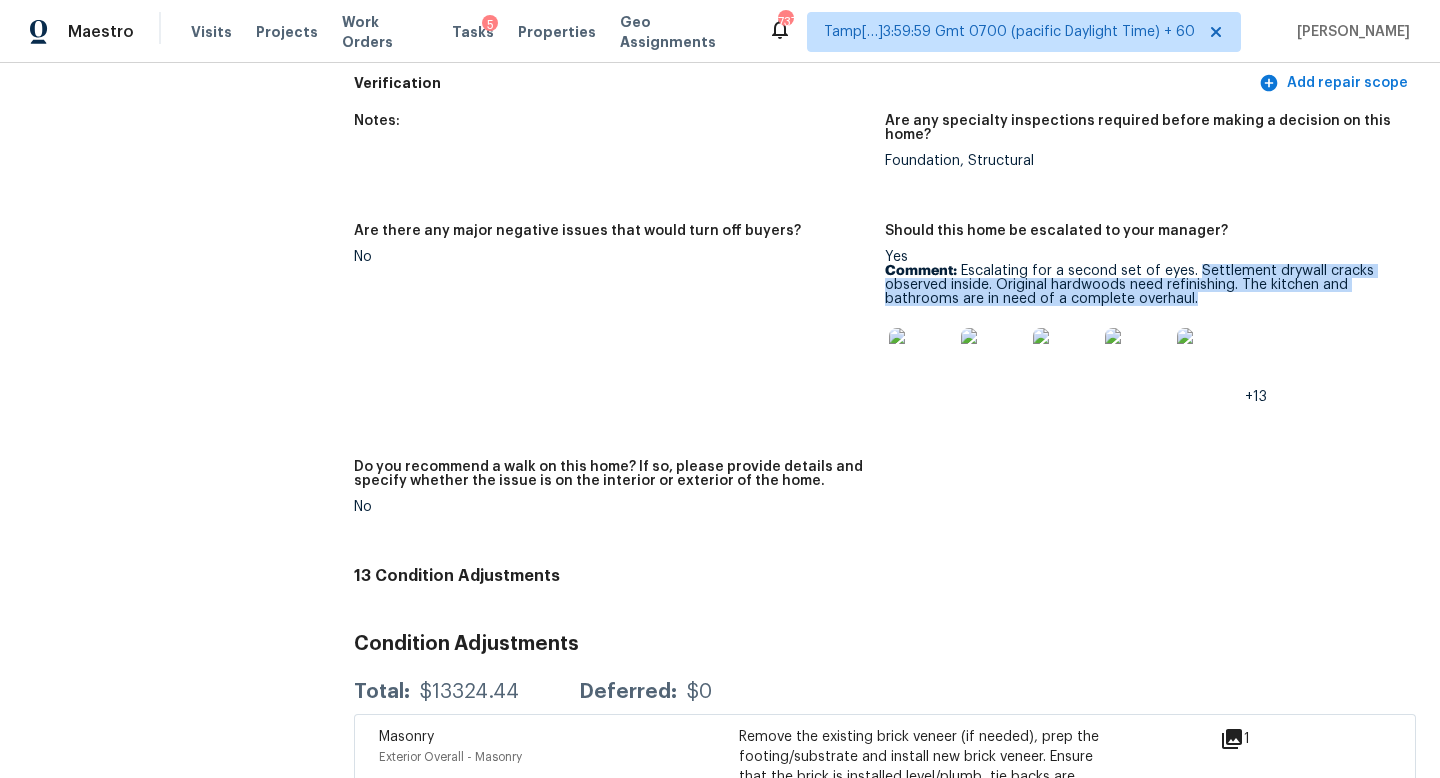 drag, startPoint x: 1196, startPoint y: 271, endPoint x: 1184, endPoint y: 242, distance: 31.38471 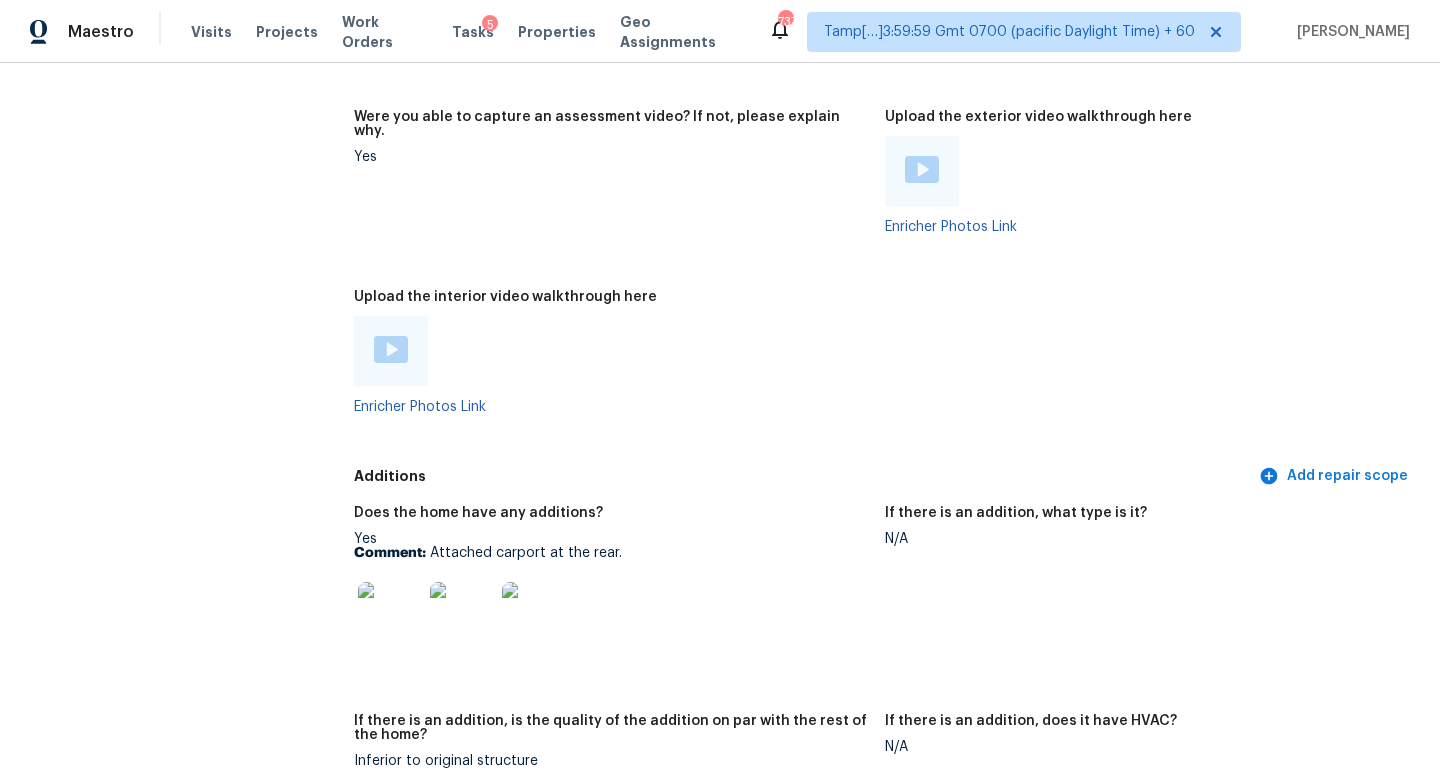 scroll, scrollTop: 3990, scrollLeft: 0, axis: vertical 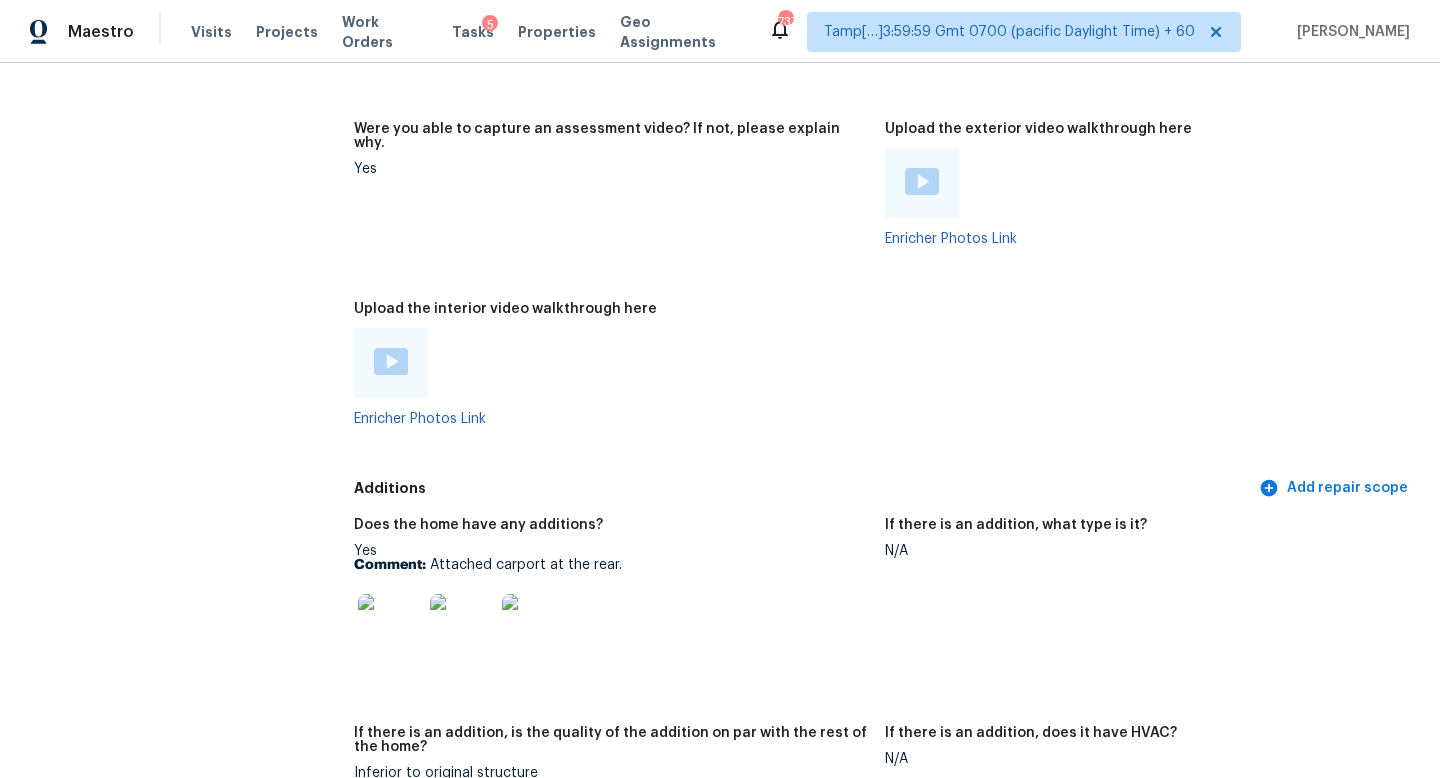click at bounding box center [391, 361] 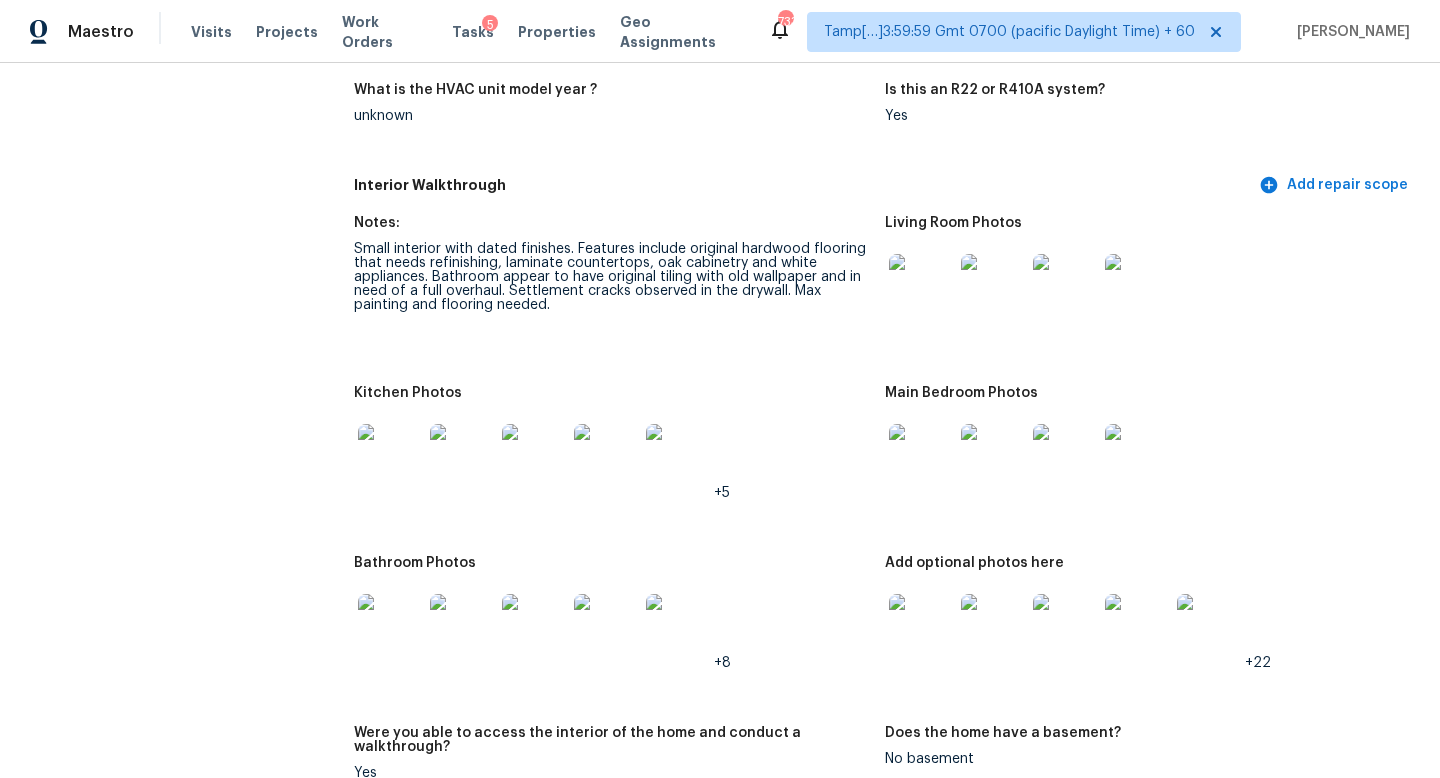 scroll, scrollTop: 1912, scrollLeft: 0, axis: vertical 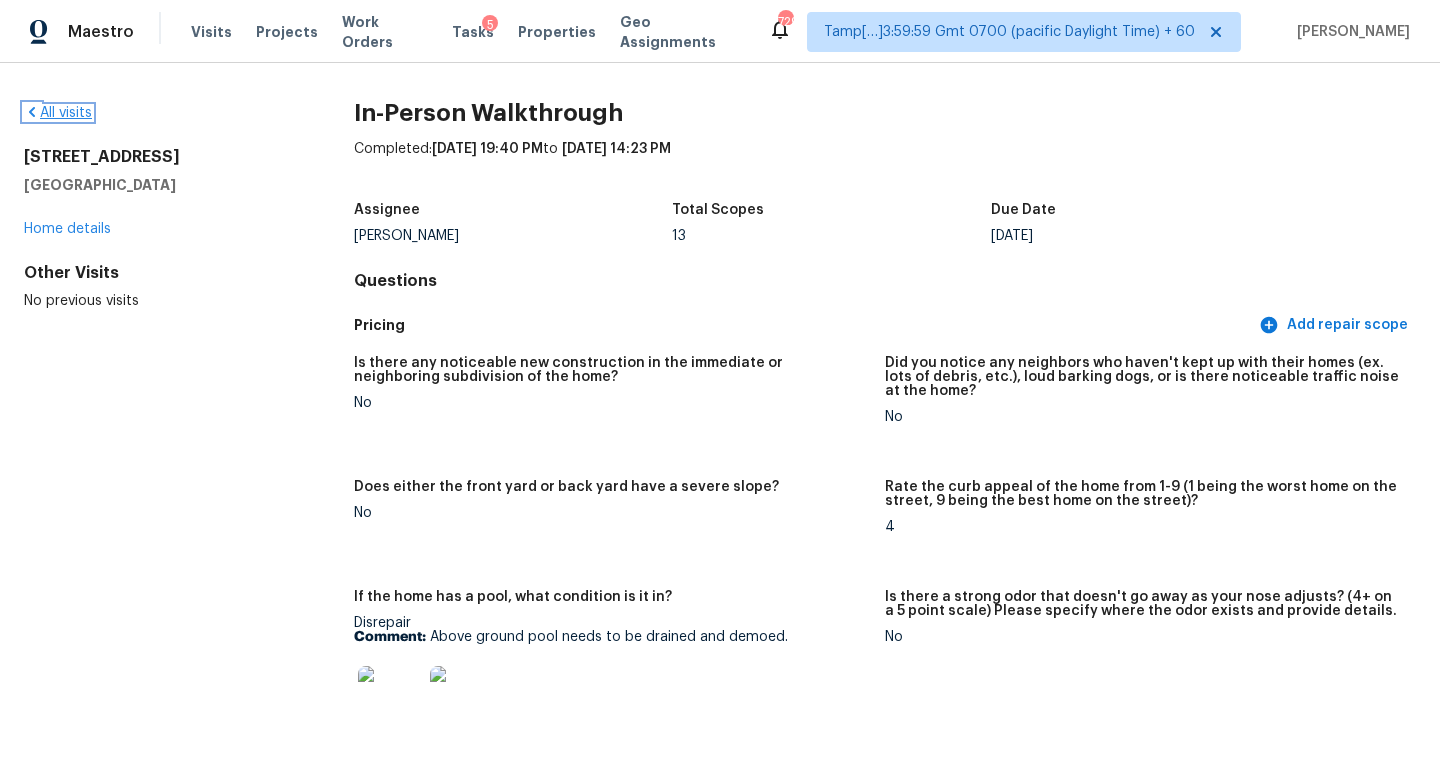 click on "All visits" at bounding box center [58, 113] 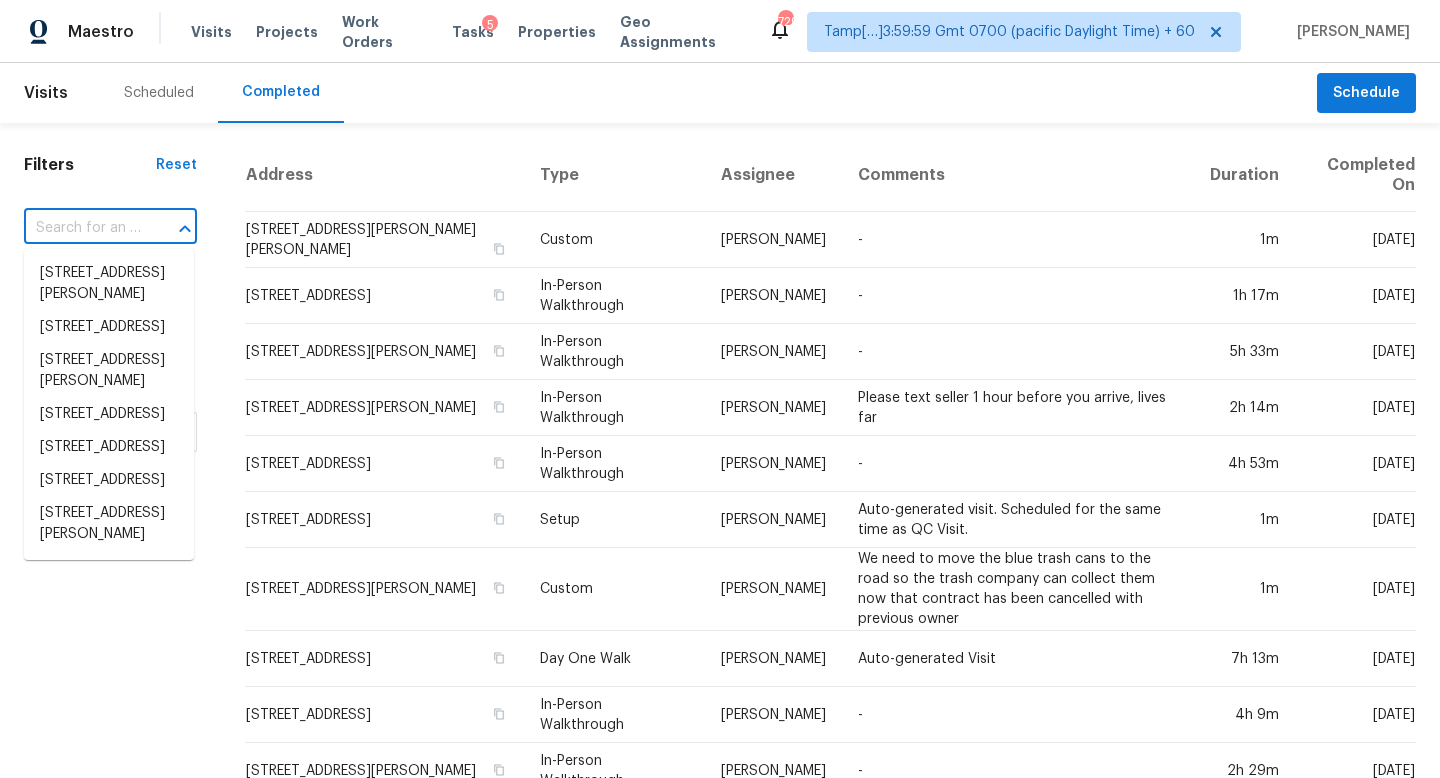 click at bounding box center [82, 228] 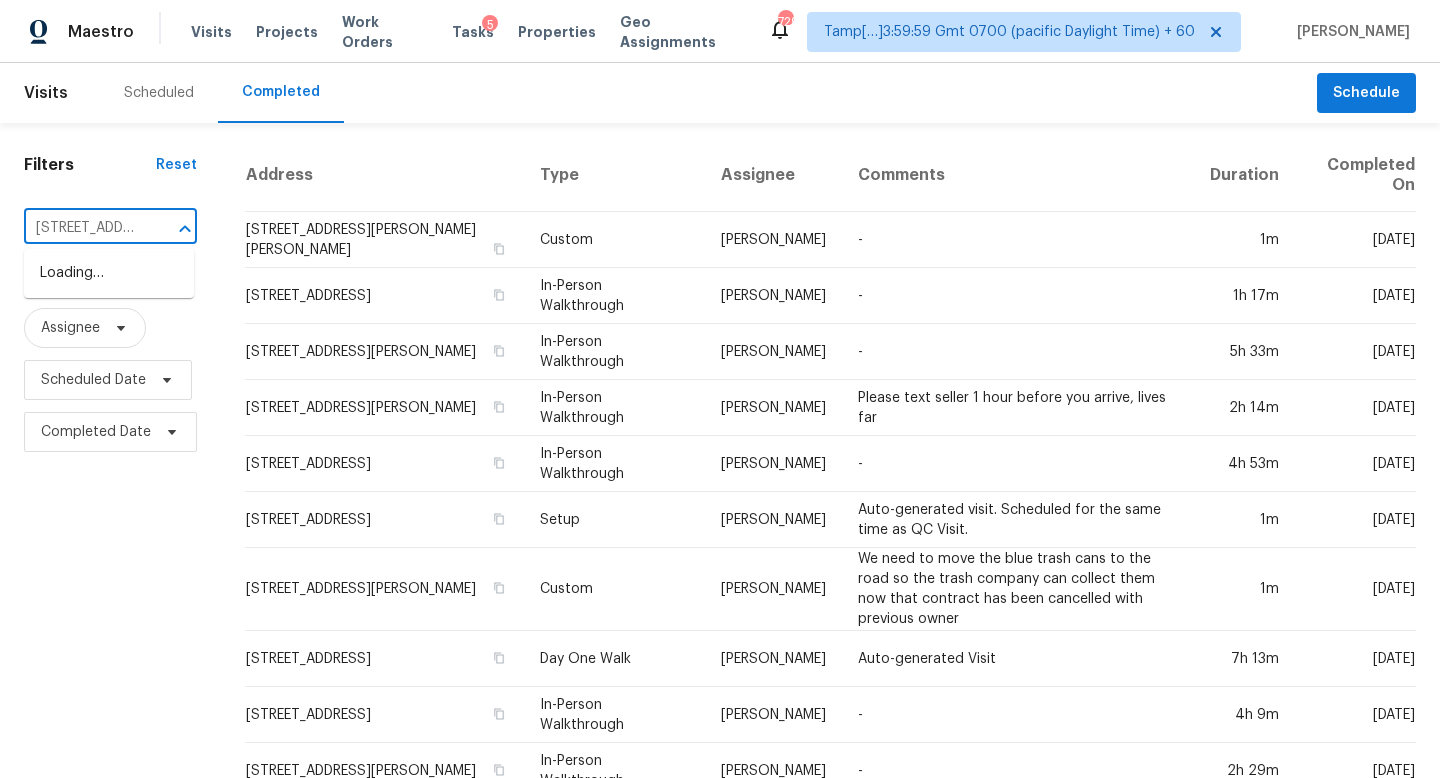 scroll, scrollTop: 0, scrollLeft: 124, axis: horizontal 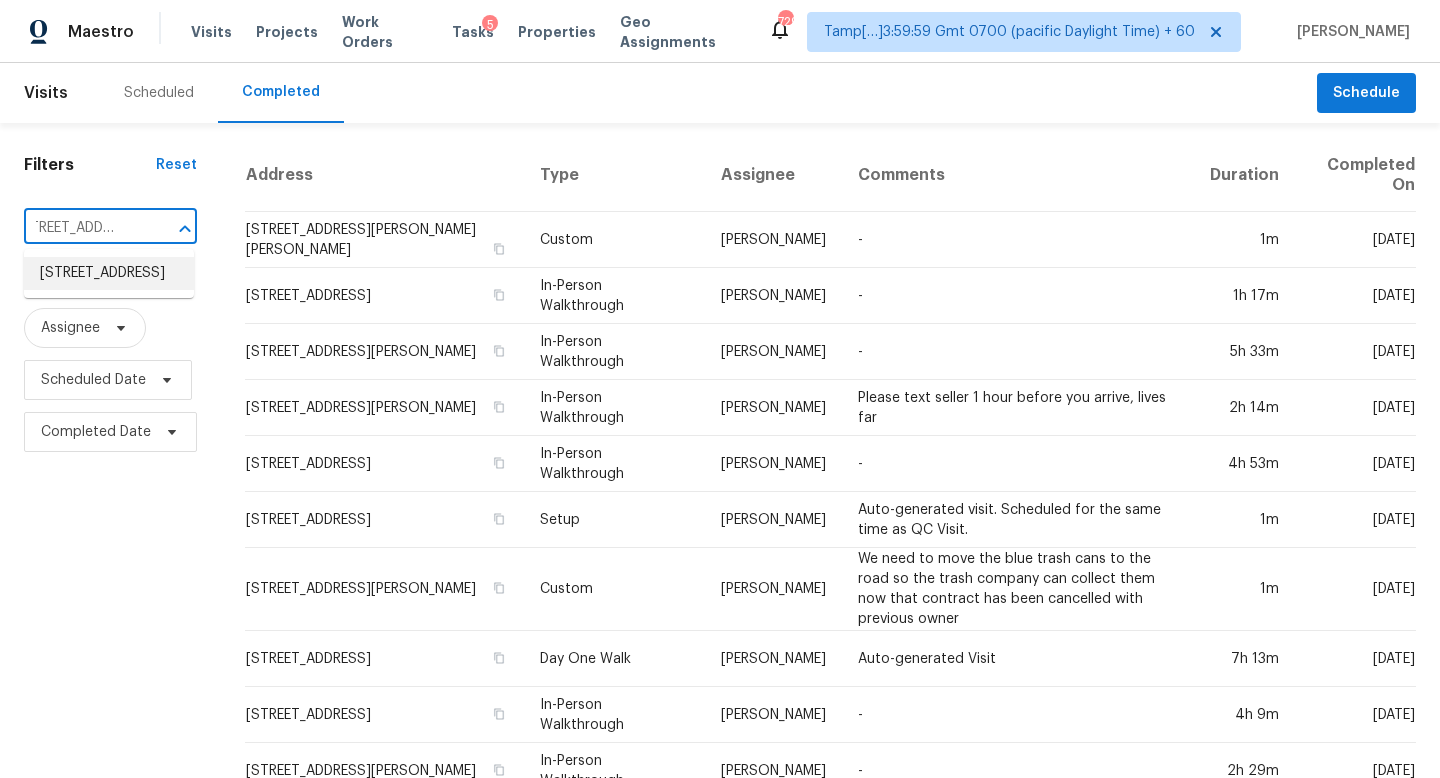 click on "[STREET_ADDRESS]" at bounding box center (109, 273) 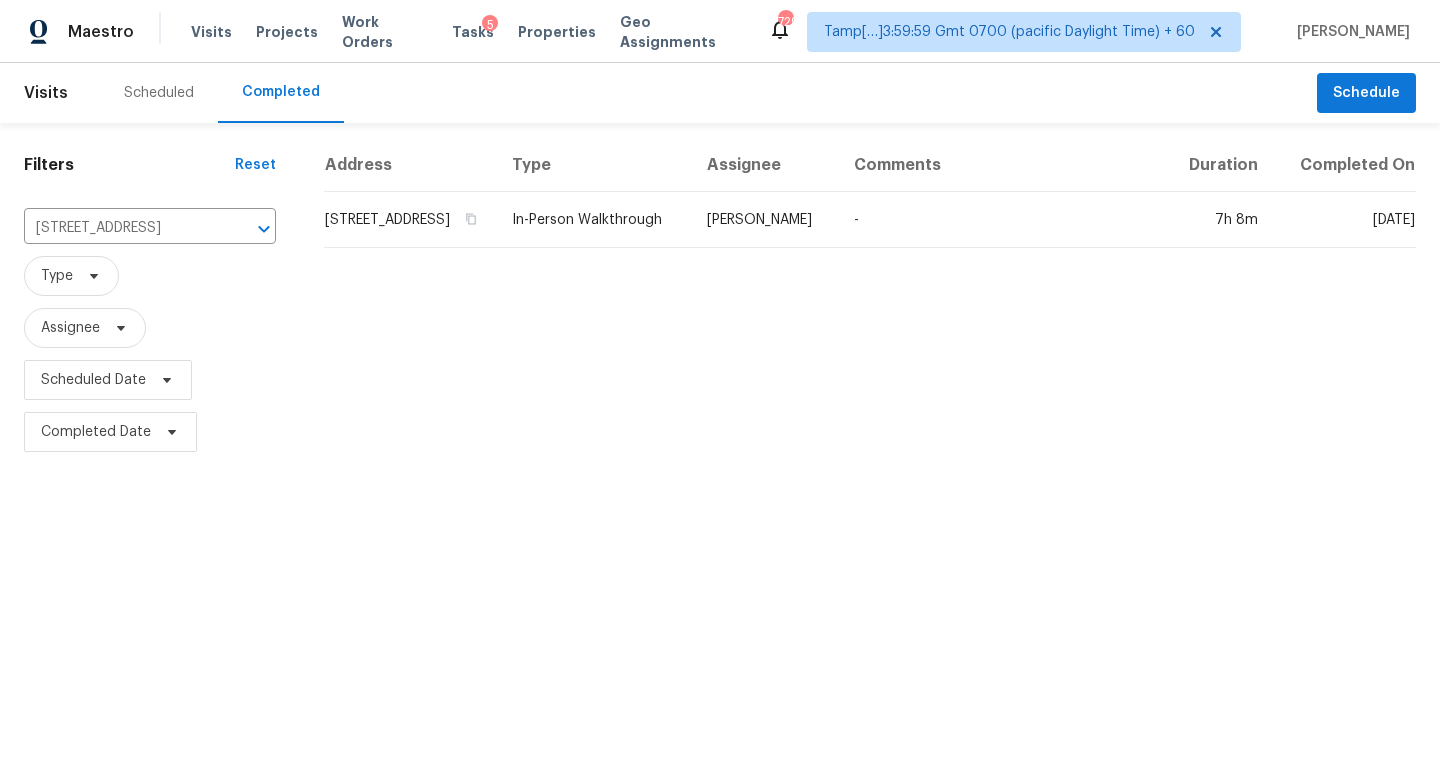 click on "[STREET_ADDRESS]" at bounding box center [410, 220] 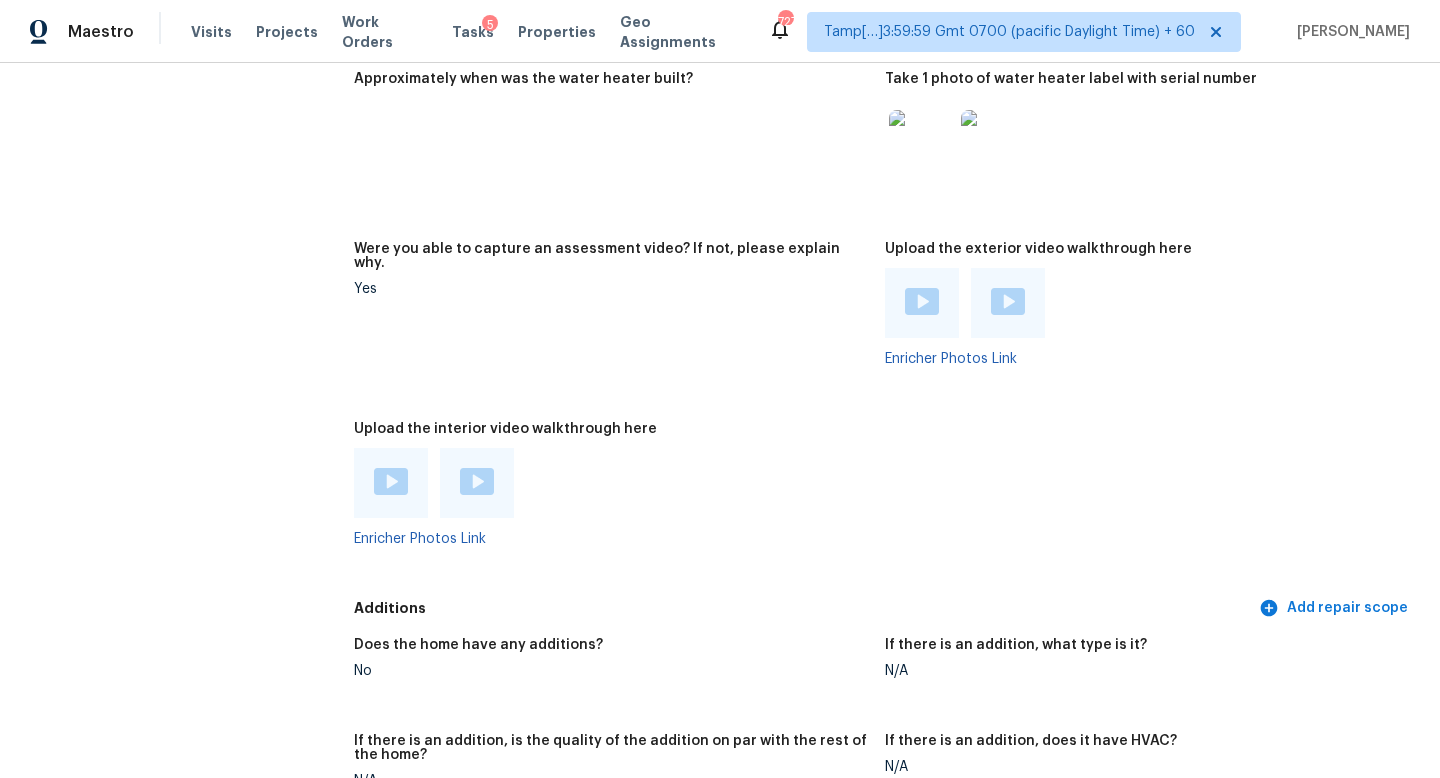 scroll, scrollTop: 3830, scrollLeft: 0, axis: vertical 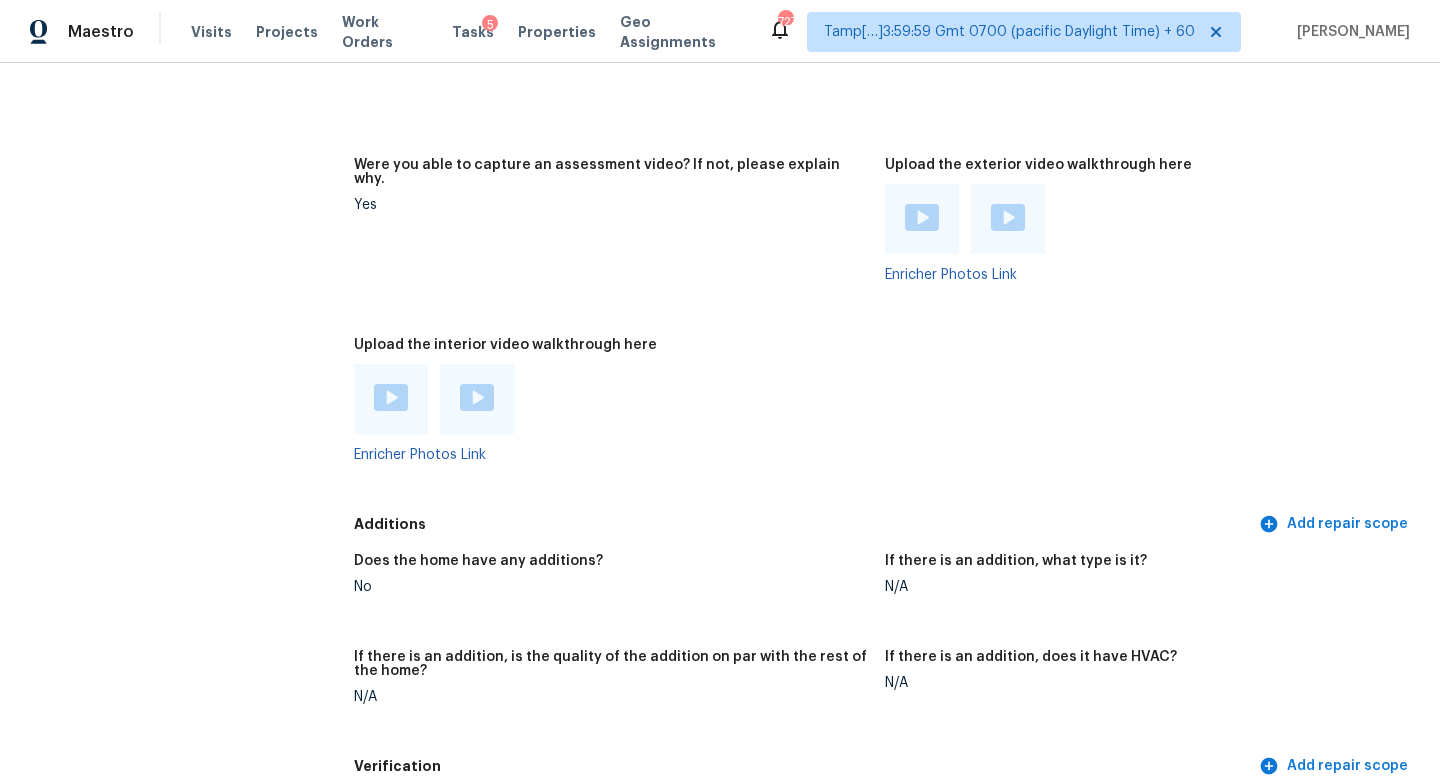 click at bounding box center (391, 399) 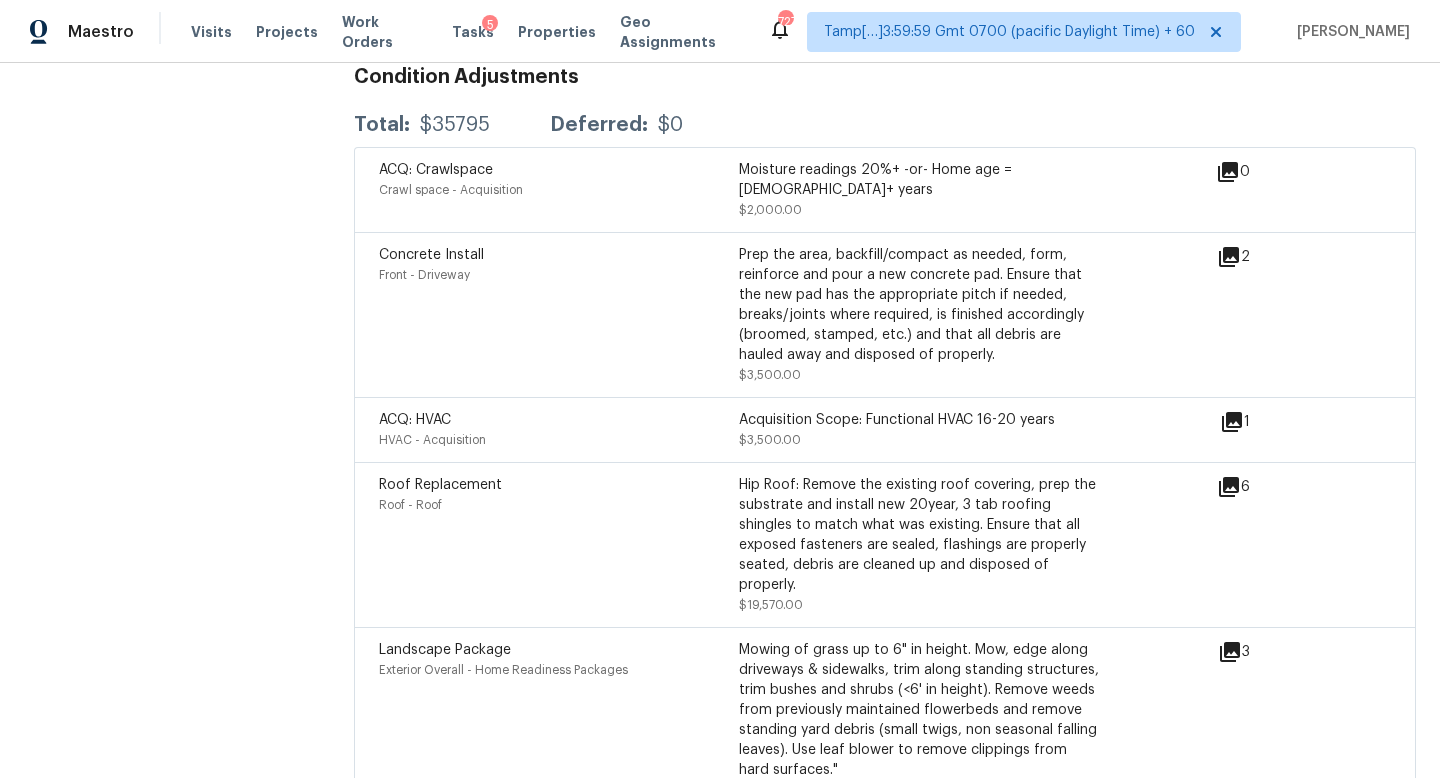 scroll, scrollTop: 4936, scrollLeft: 0, axis: vertical 